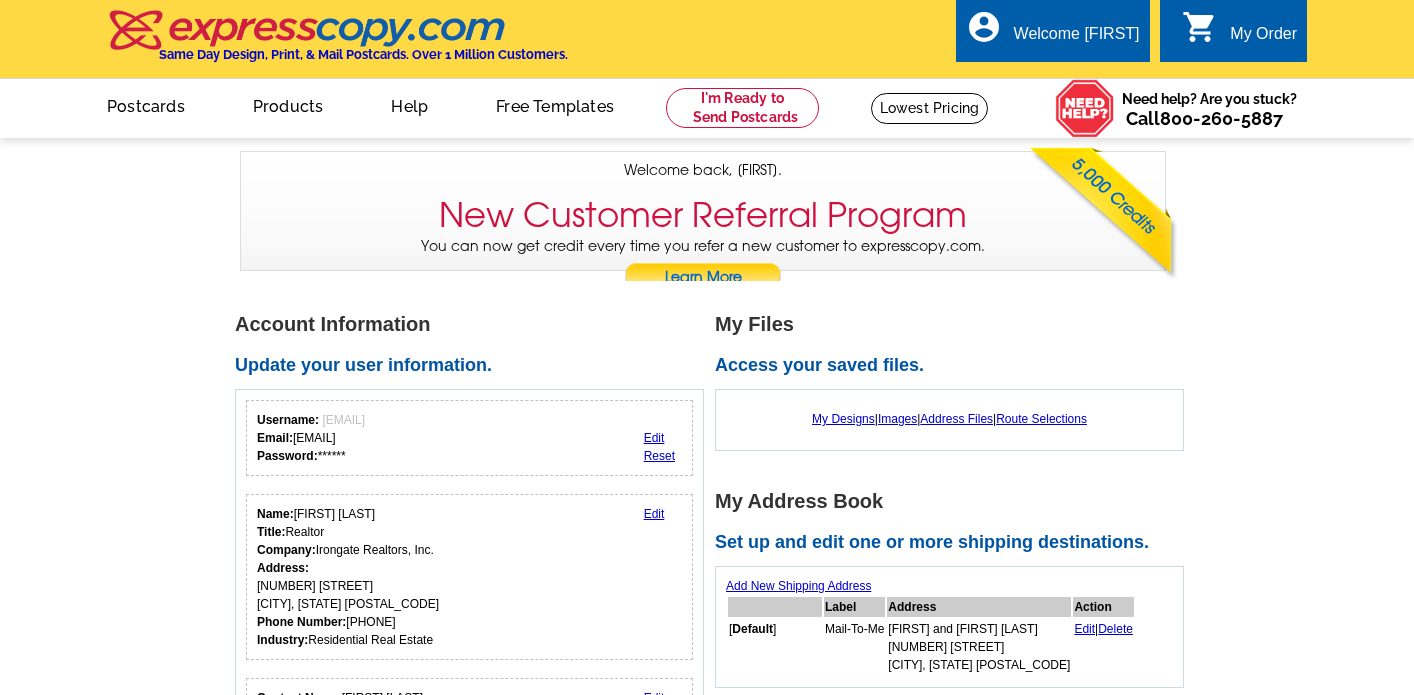 scroll, scrollTop: 0, scrollLeft: 0, axis: both 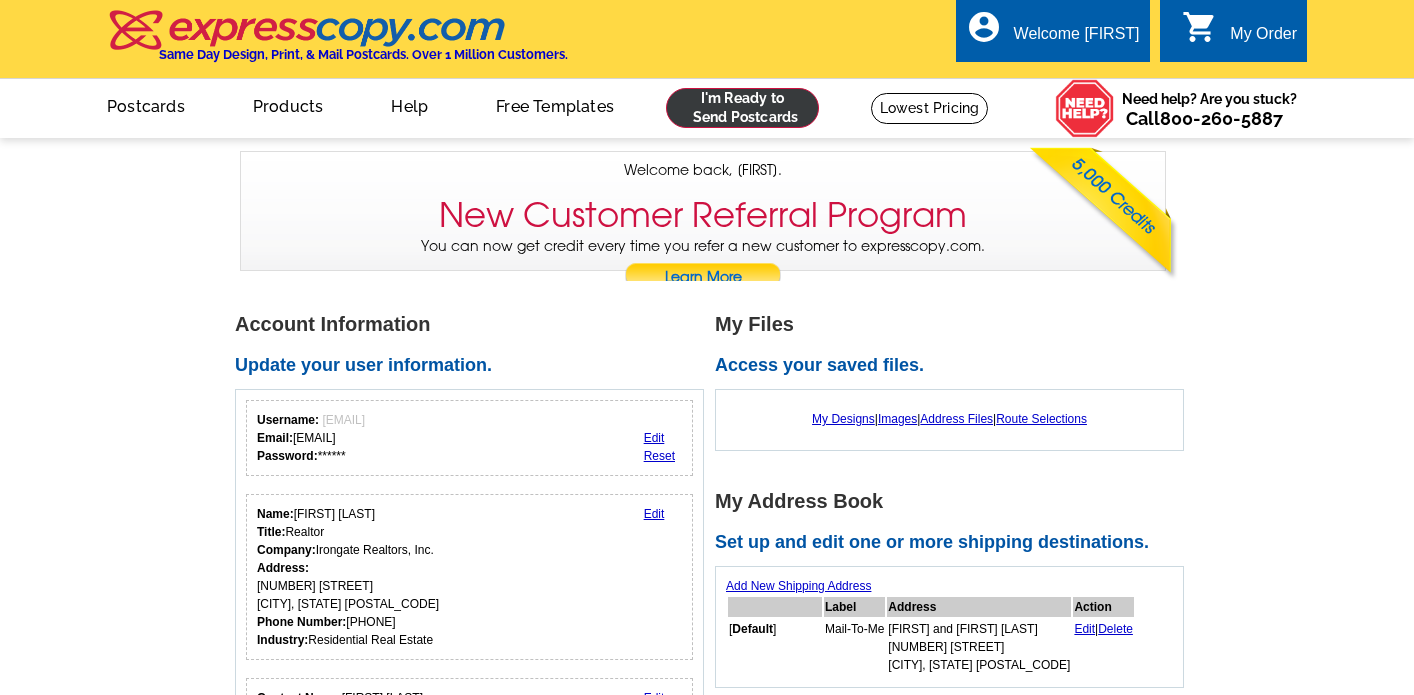 click at bounding box center [742, 108] 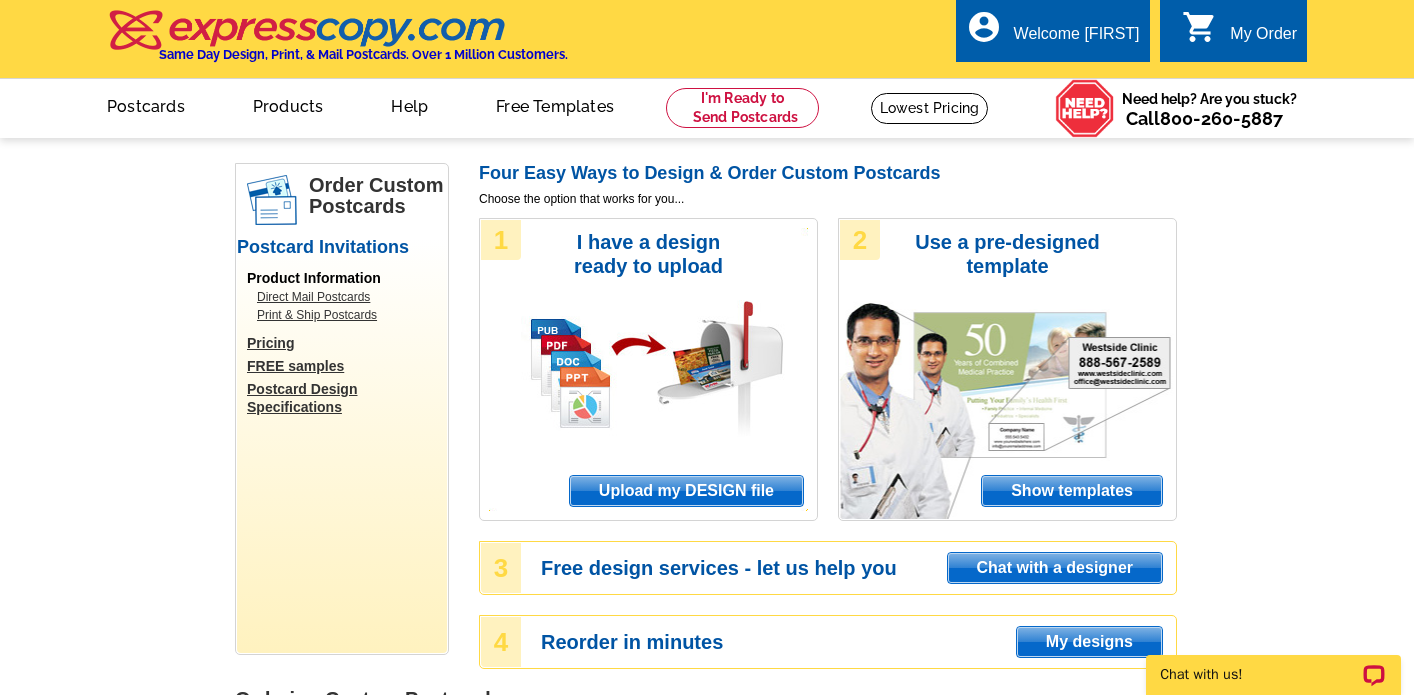 scroll, scrollTop: 0, scrollLeft: 0, axis: both 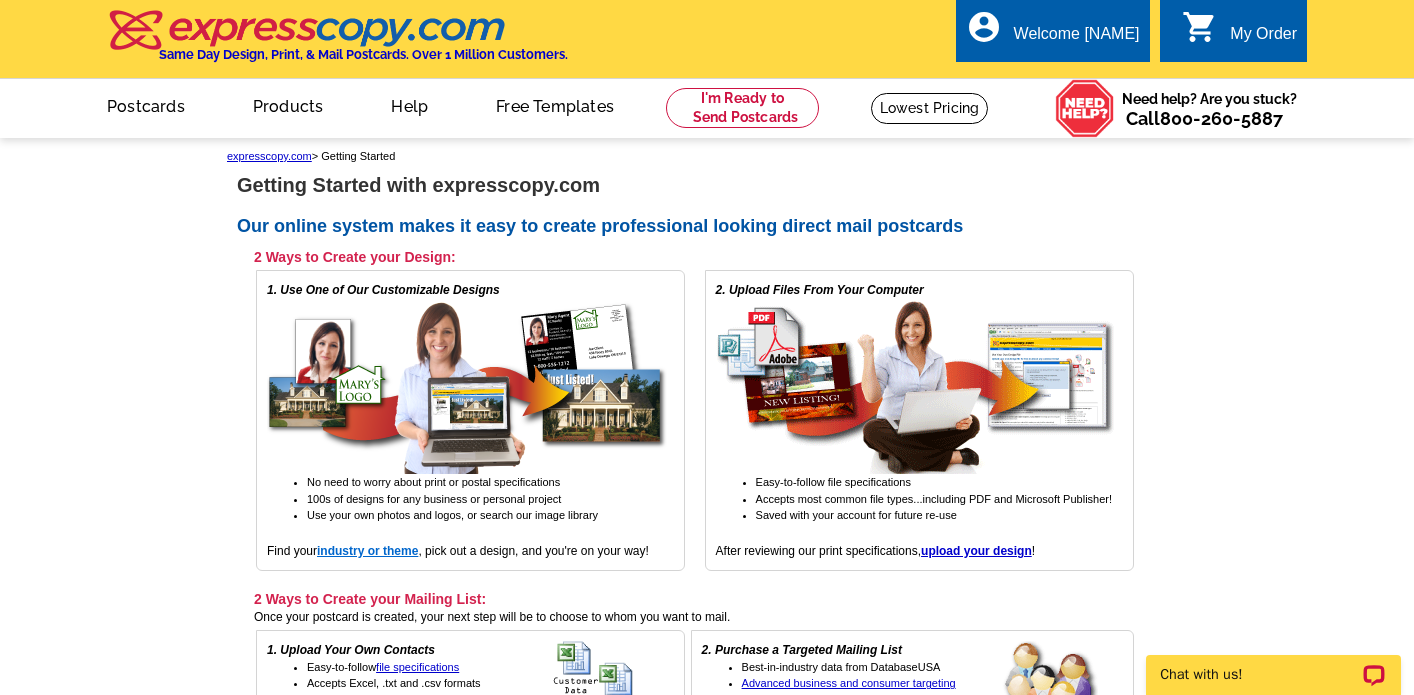 click on "industry or theme" at bounding box center [367, 551] 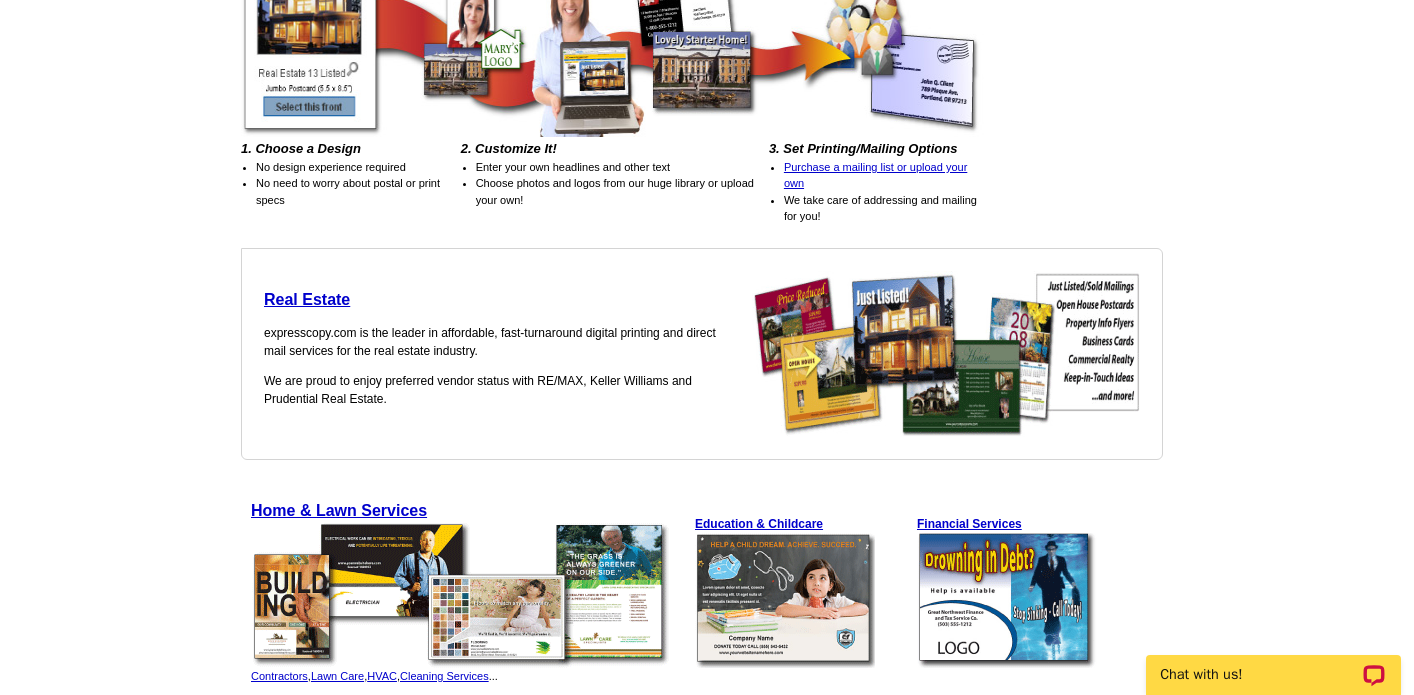scroll, scrollTop: 288, scrollLeft: 0, axis: vertical 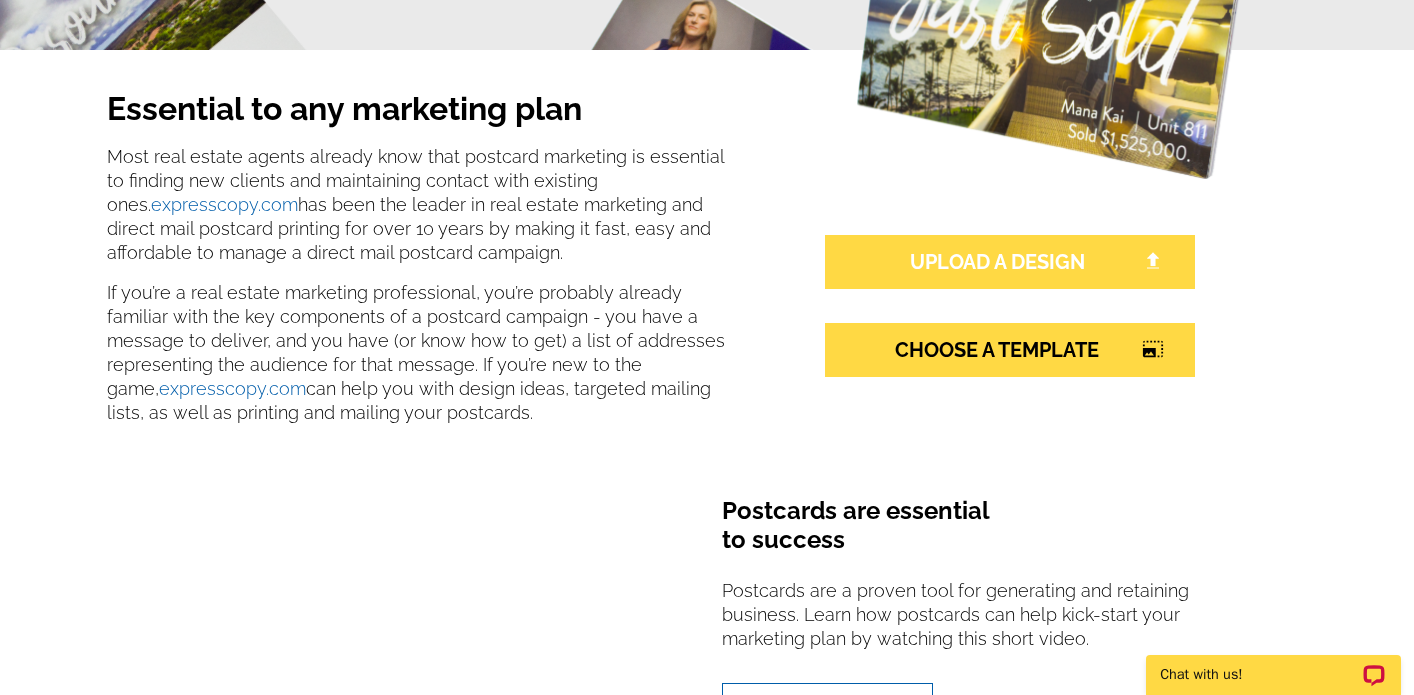 click on "UPLOAD A DESIGN" at bounding box center (1010, 262) 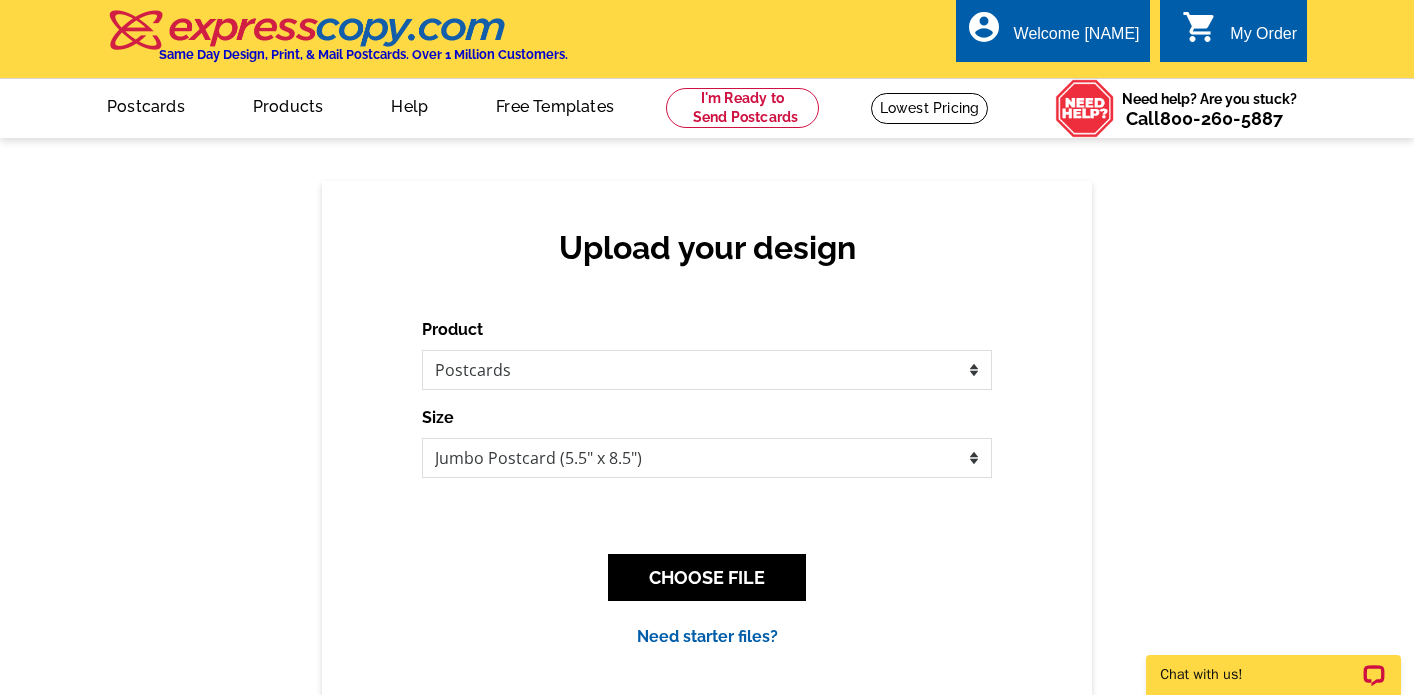 scroll, scrollTop: 0, scrollLeft: 0, axis: both 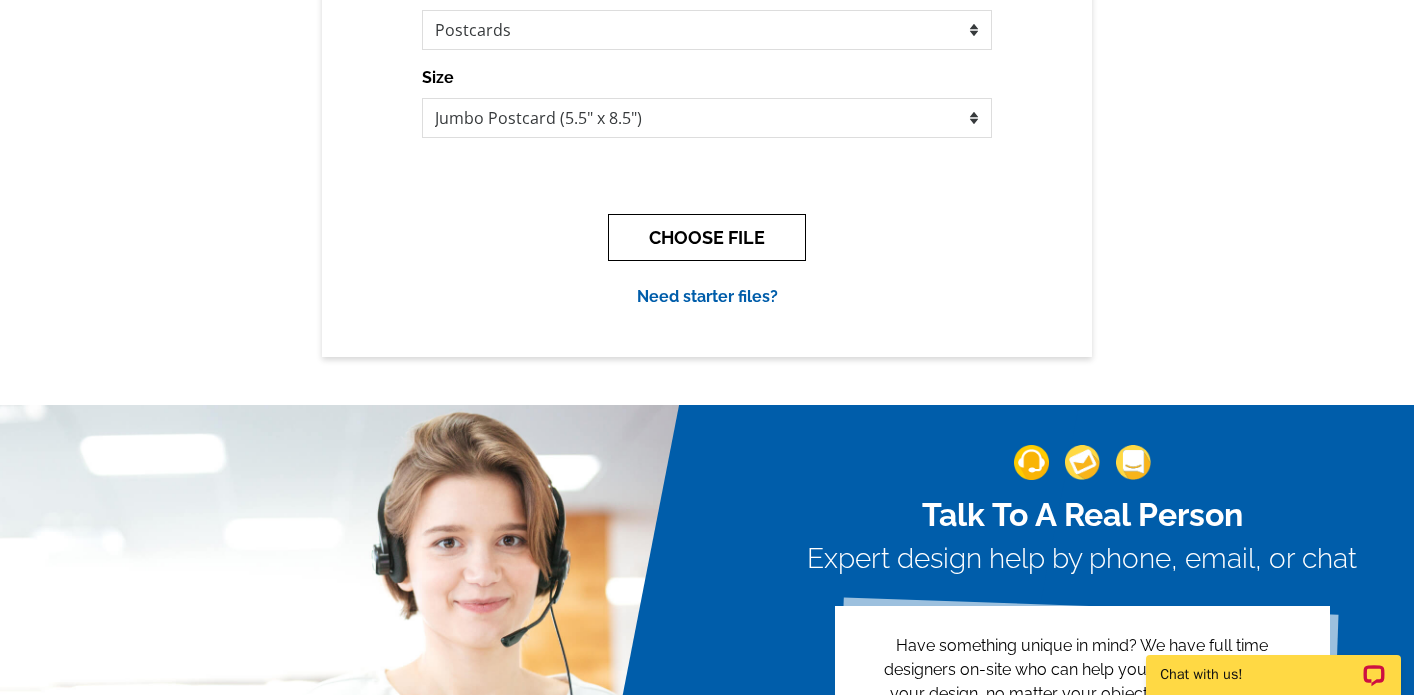 click on "CHOOSE FILE" at bounding box center (707, 237) 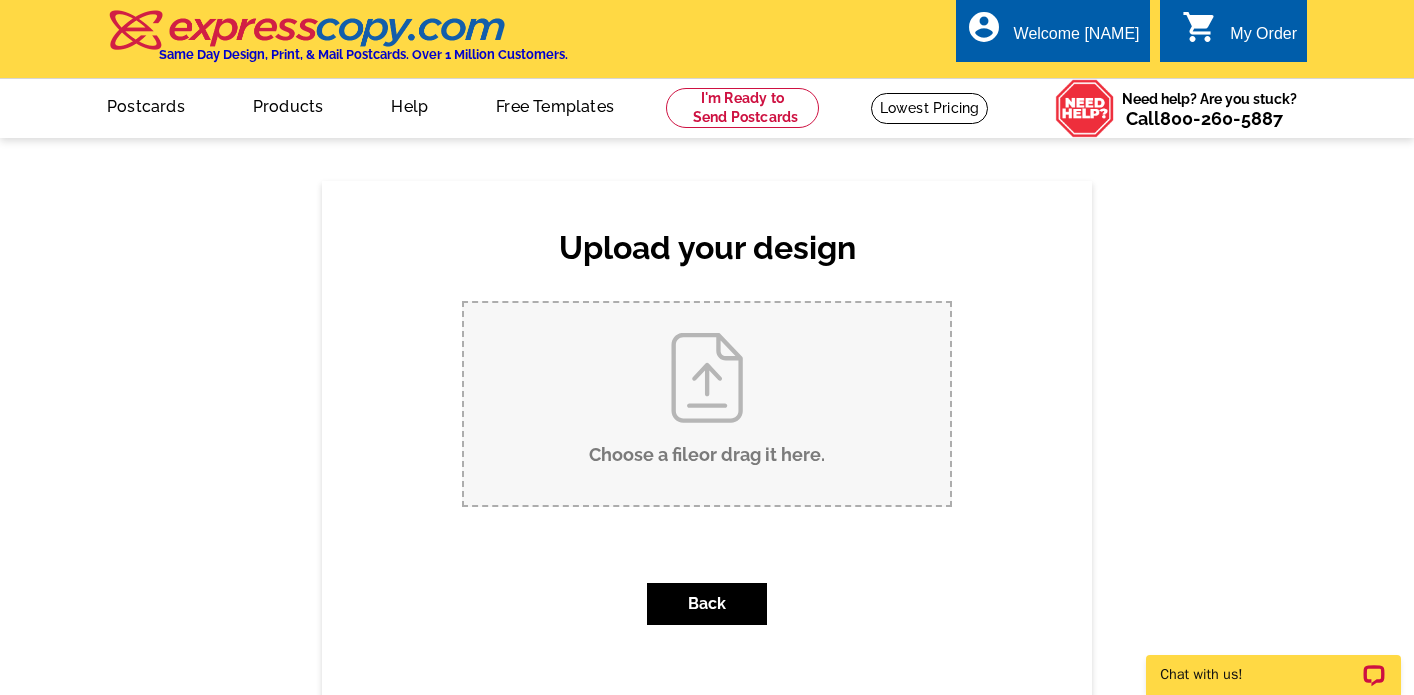 scroll, scrollTop: 0, scrollLeft: 0, axis: both 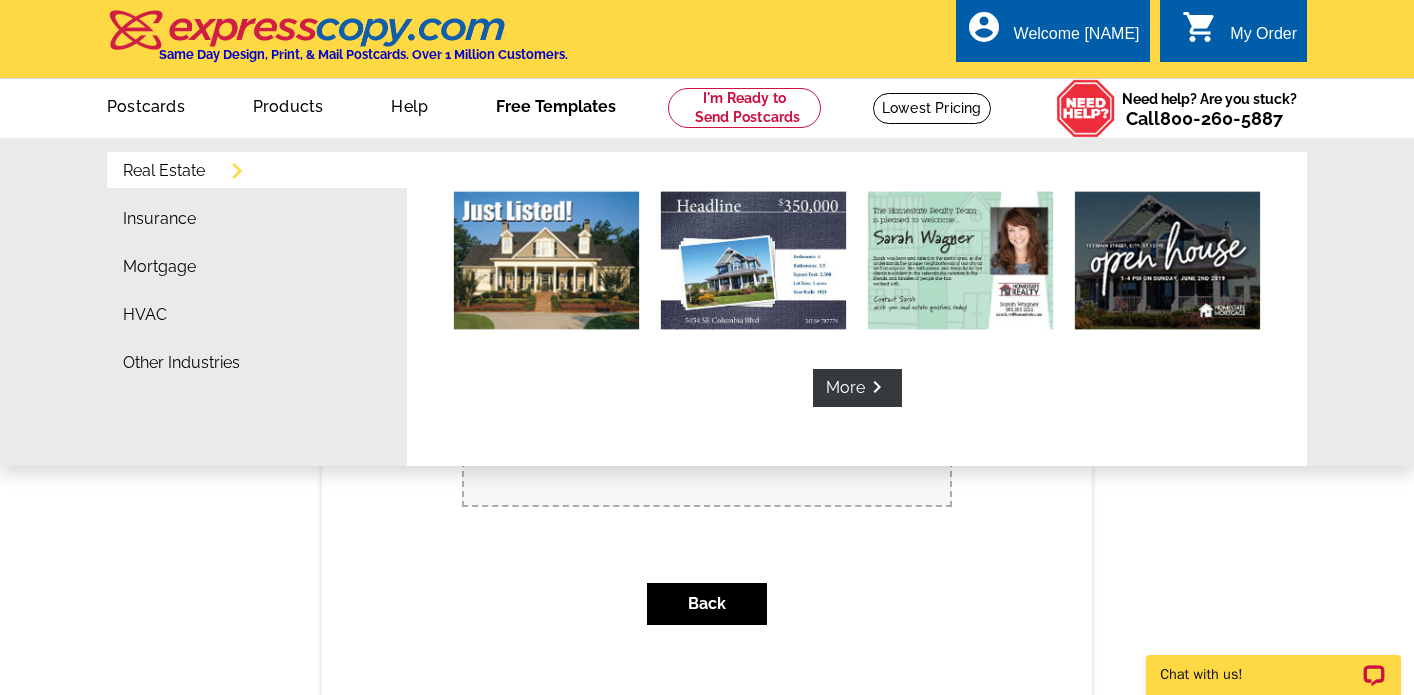 click on "Free Templates" at bounding box center [556, 104] 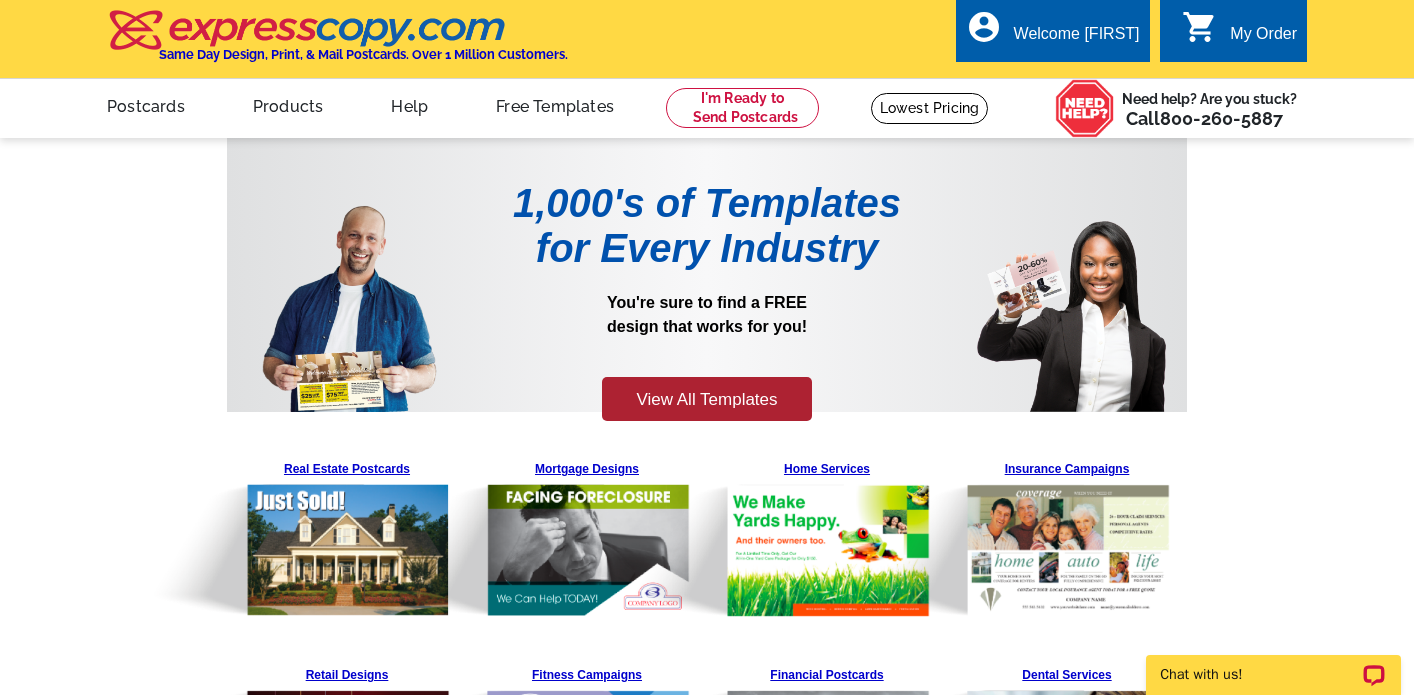 scroll, scrollTop: 0, scrollLeft: 0, axis: both 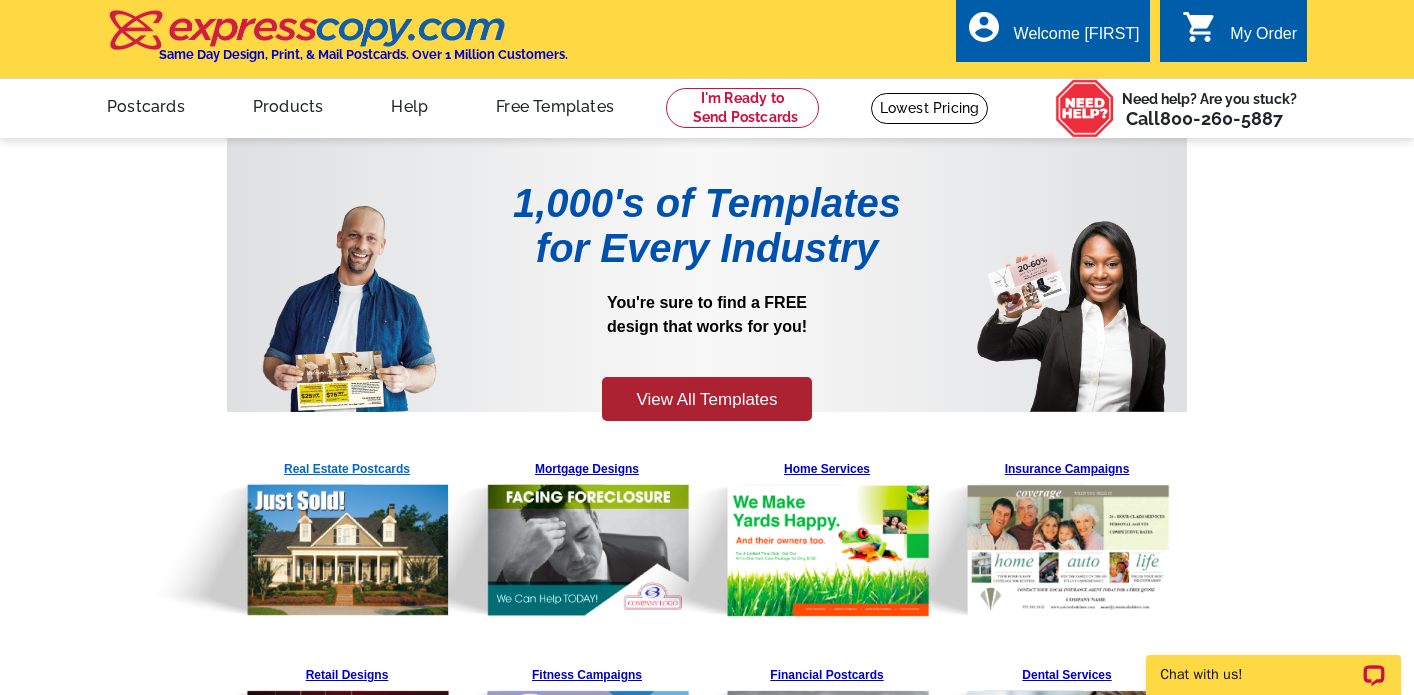 click at bounding box center [297, 535] 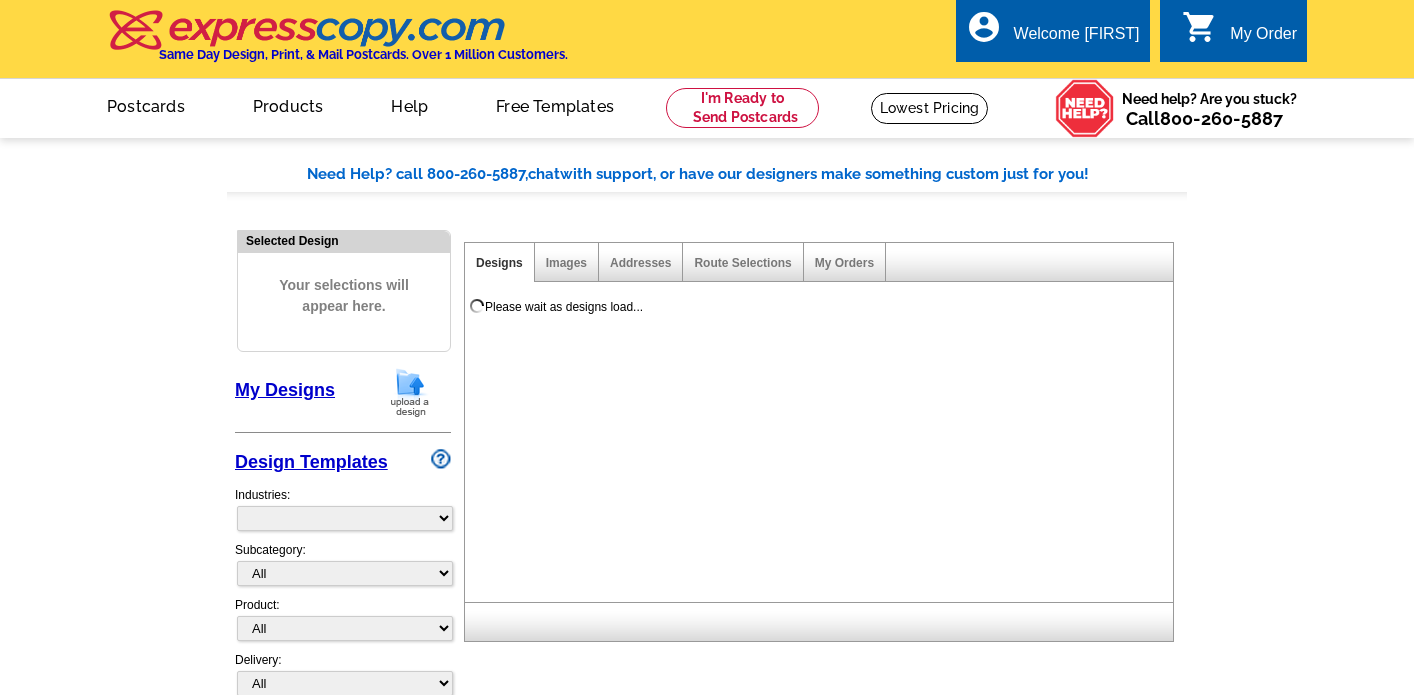 scroll, scrollTop: 0, scrollLeft: 0, axis: both 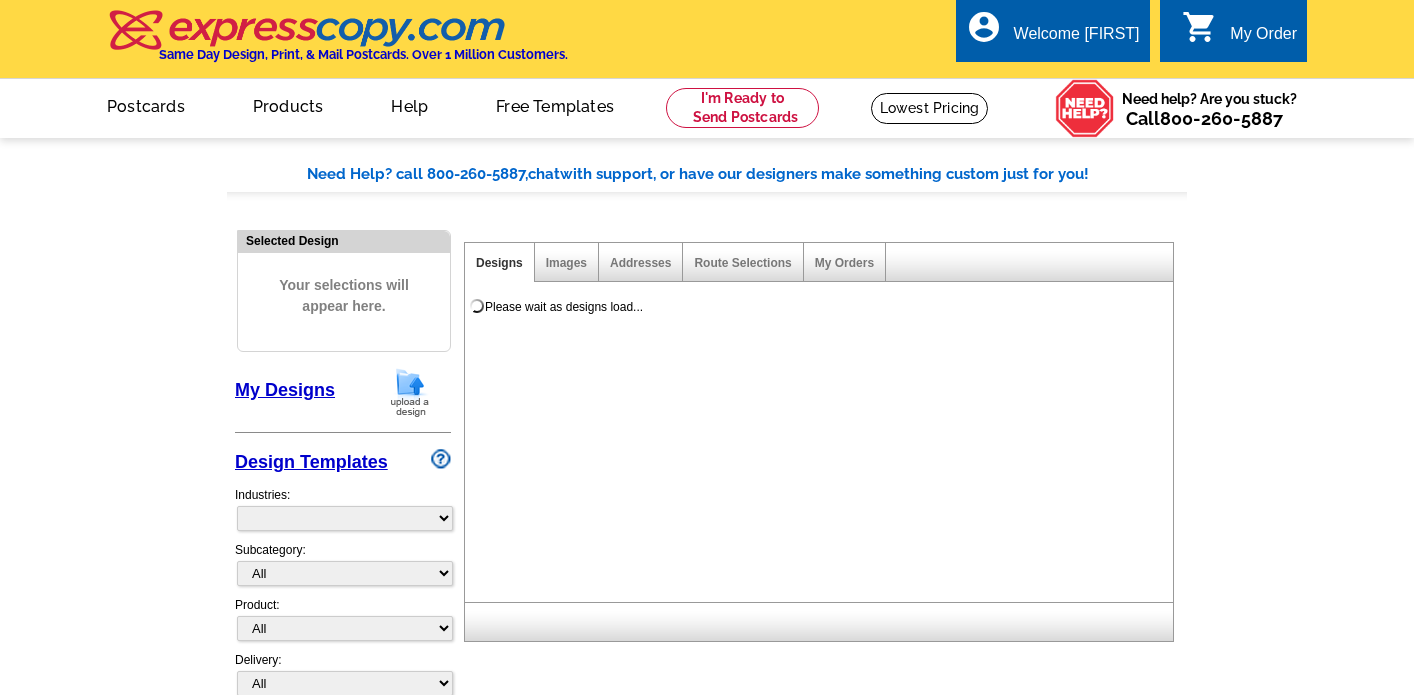 select on "785" 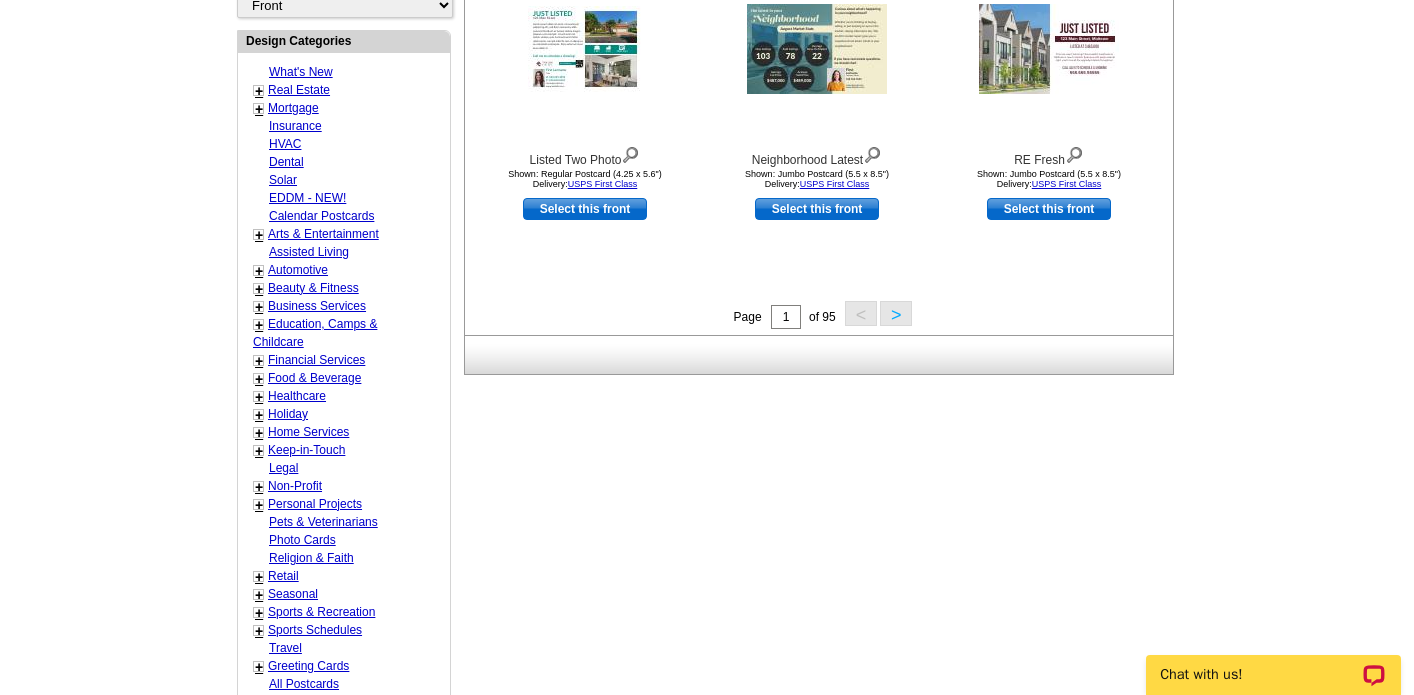 scroll, scrollTop: 810, scrollLeft: 0, axis: vertical 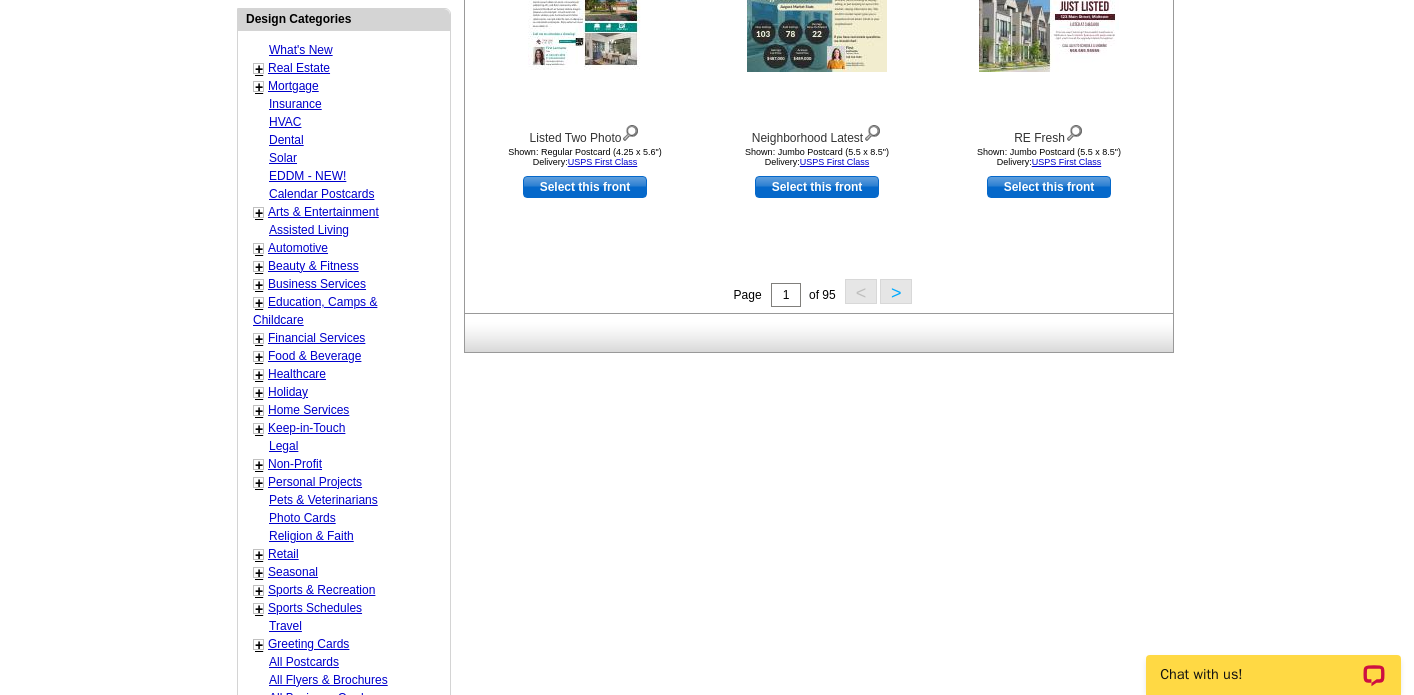 click on ">" at bounding box center (896, 291) 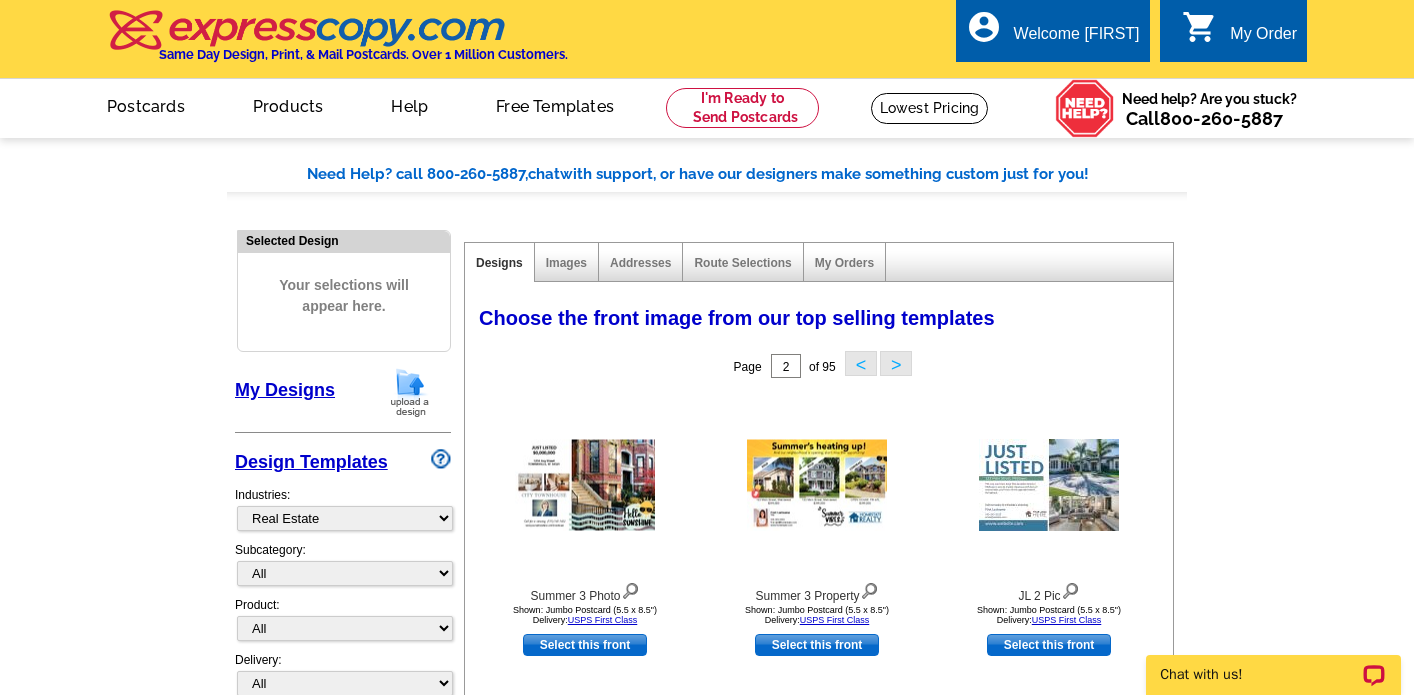scroll, scrollTop: 0, scrollLeft: 0, axis: both 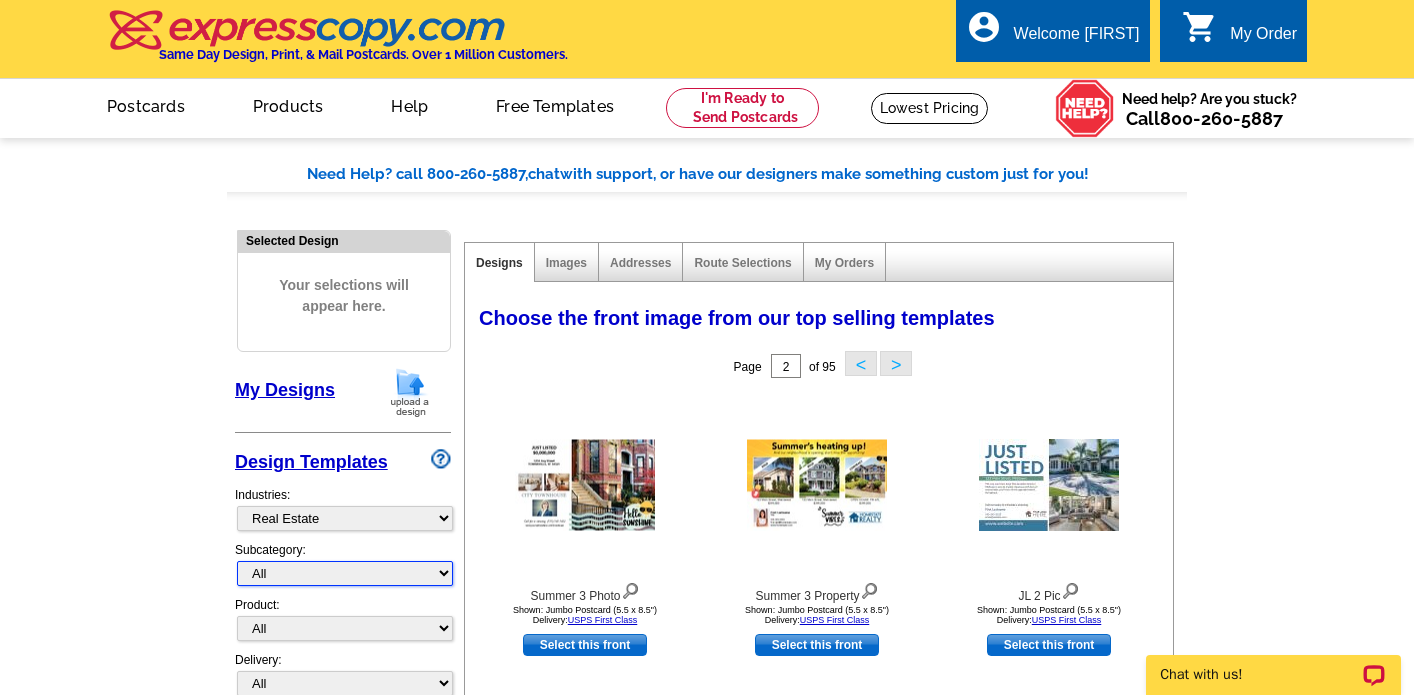 select on "789" 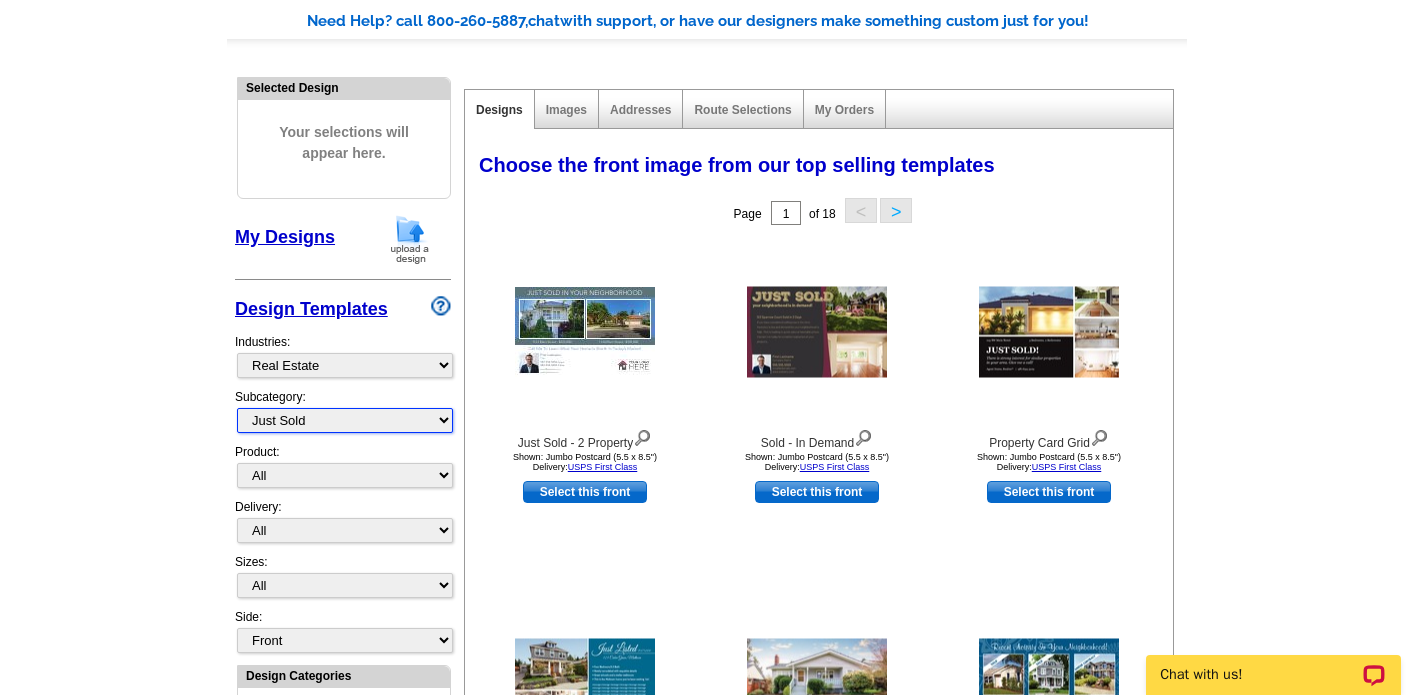 scroll, scrollTop: 157, scrollLeft: 0, axis: vertical 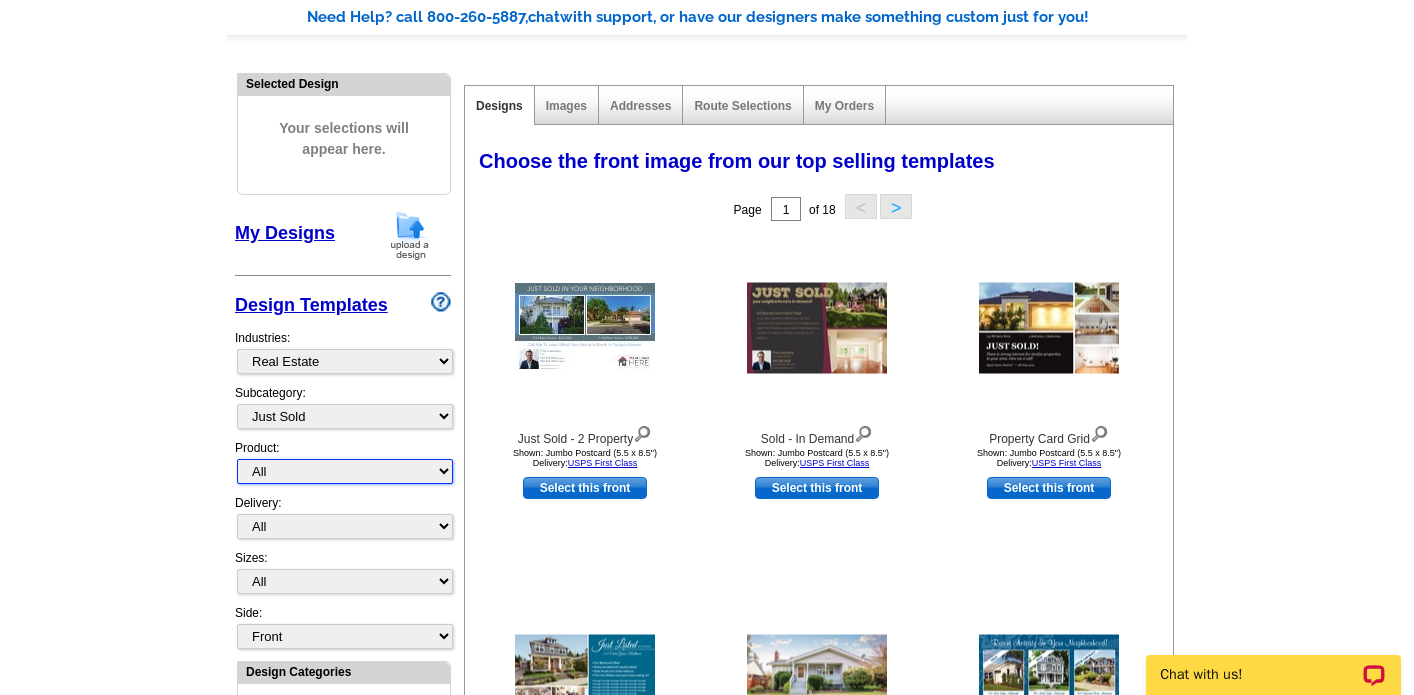 select on "1" 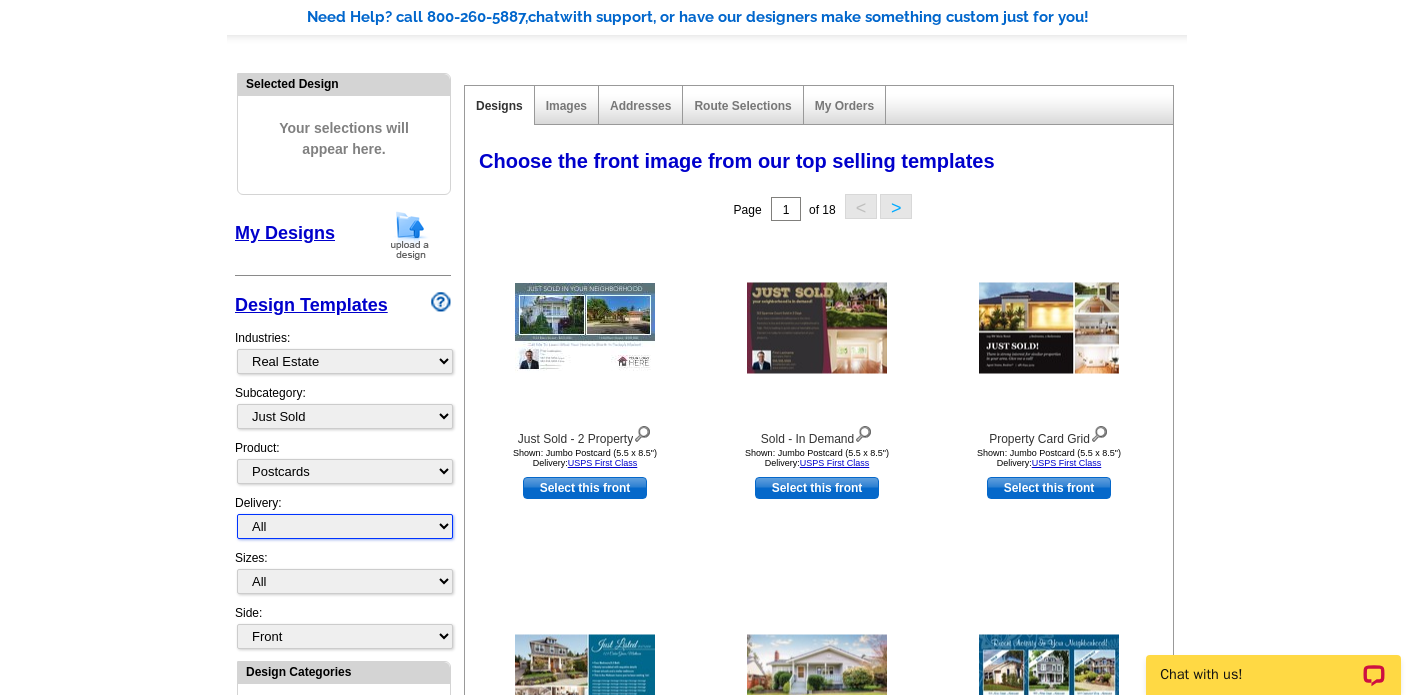 select on "1" 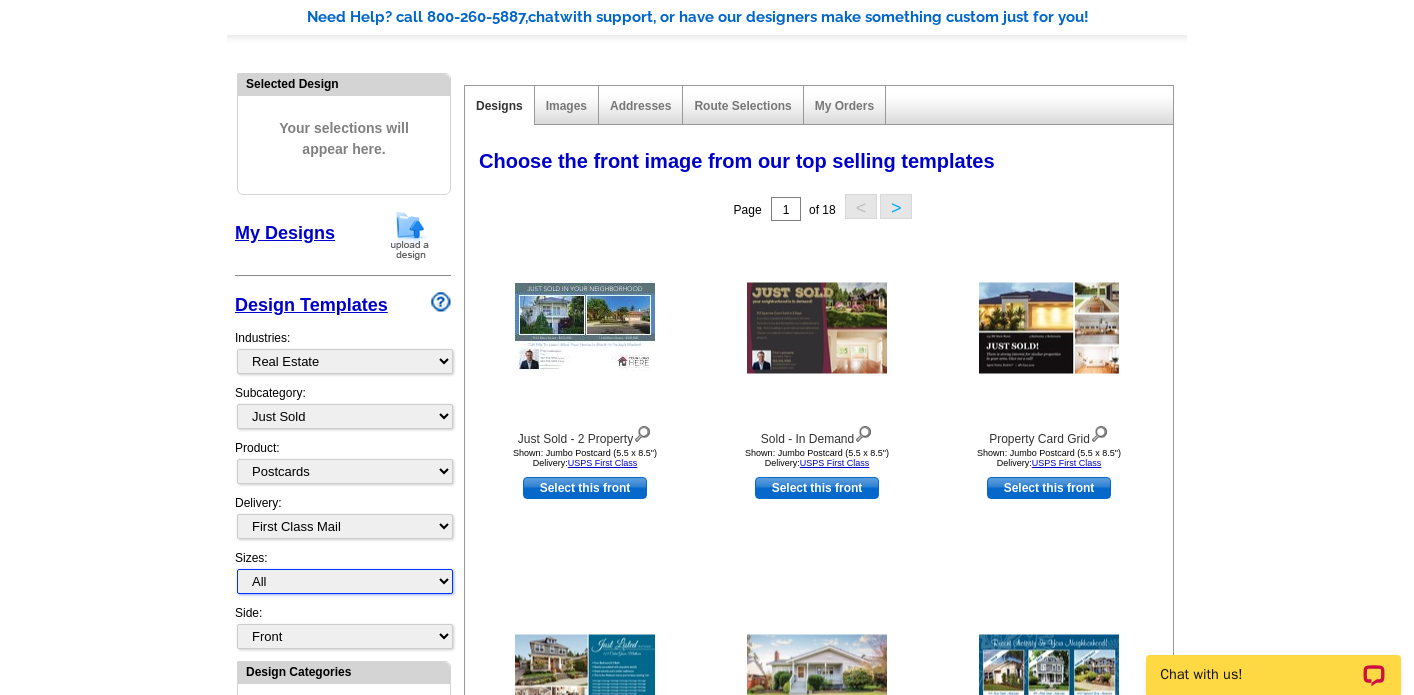 select on "2" 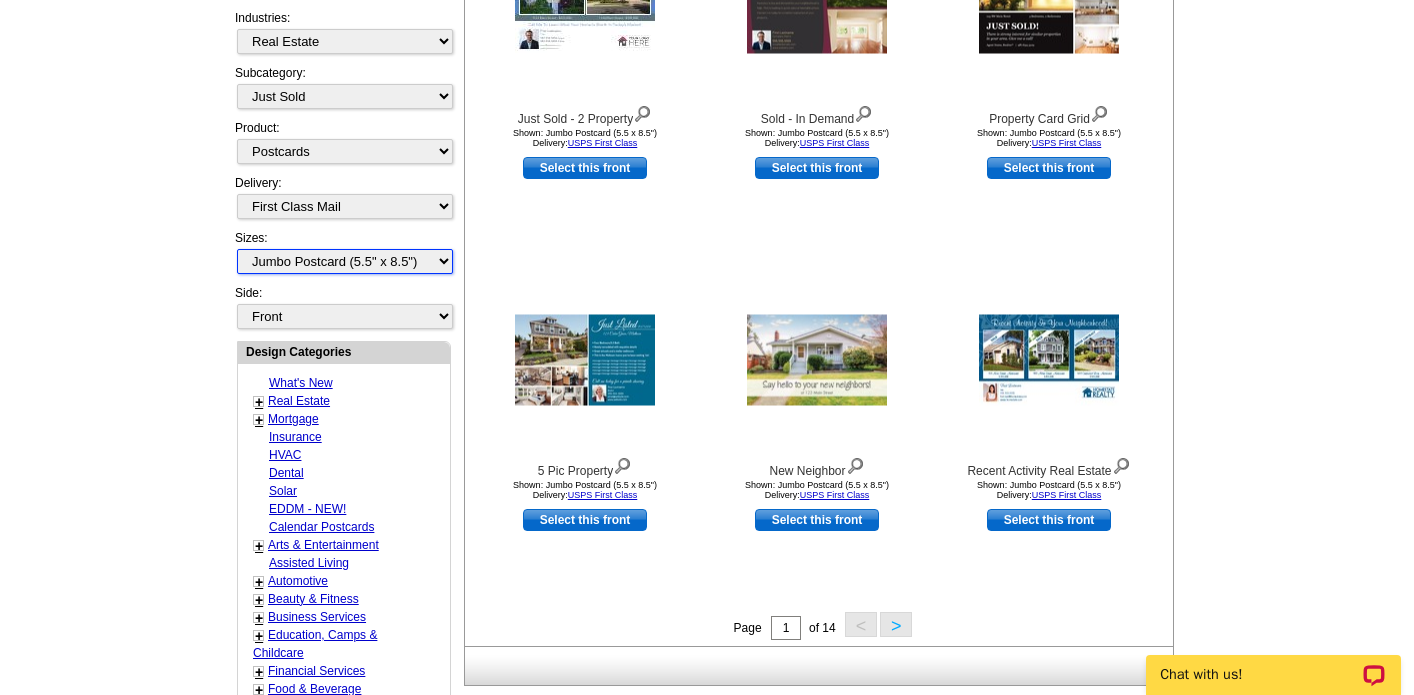 scroll, scrollTop: 506, scrollLeft: 0, axis: vertical 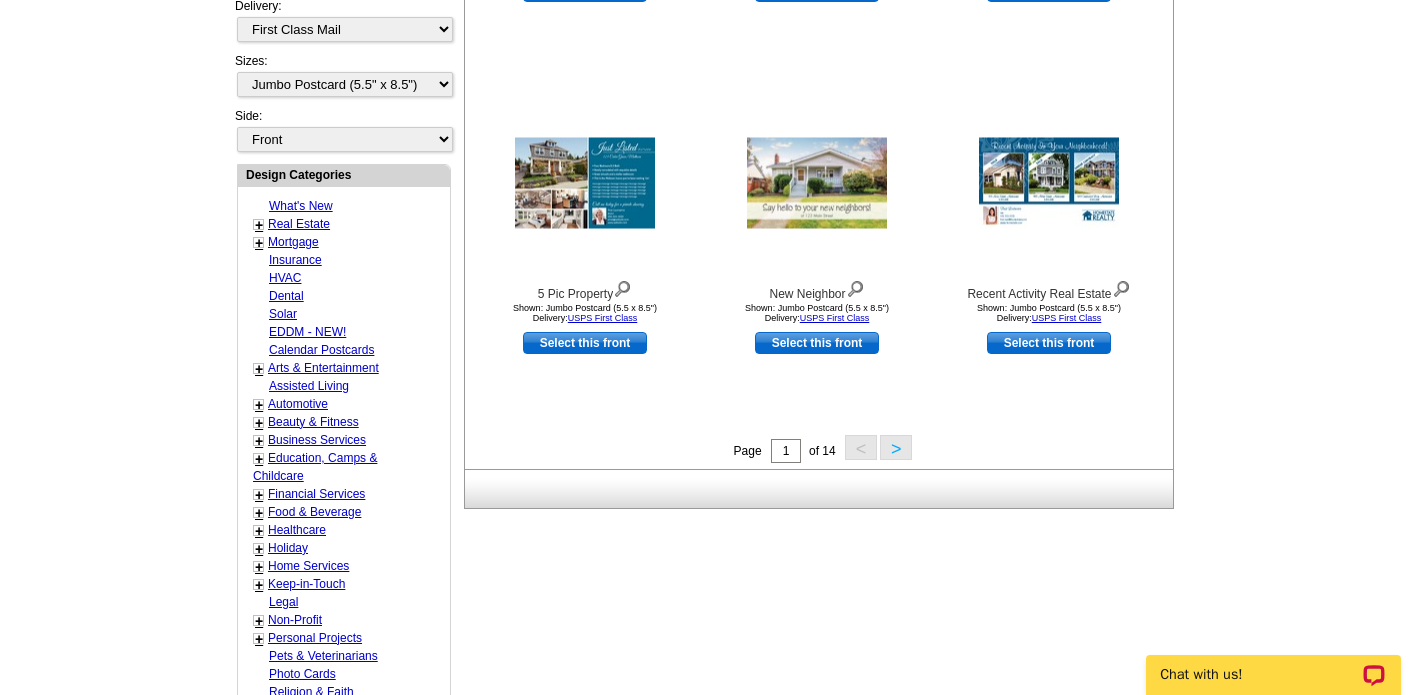 click on ">" at bounding box center (896, 447) 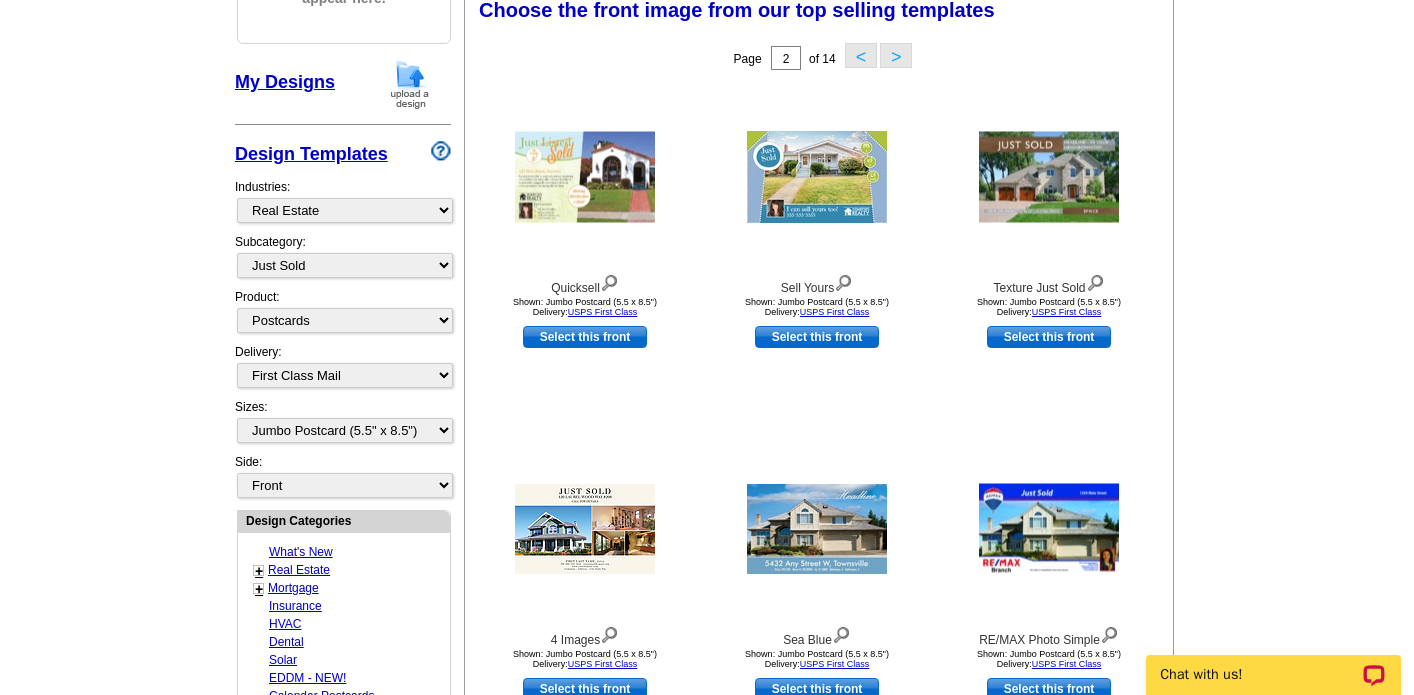 scroll, scrollTop: 293, scrollLeft: 0, axis: vertical 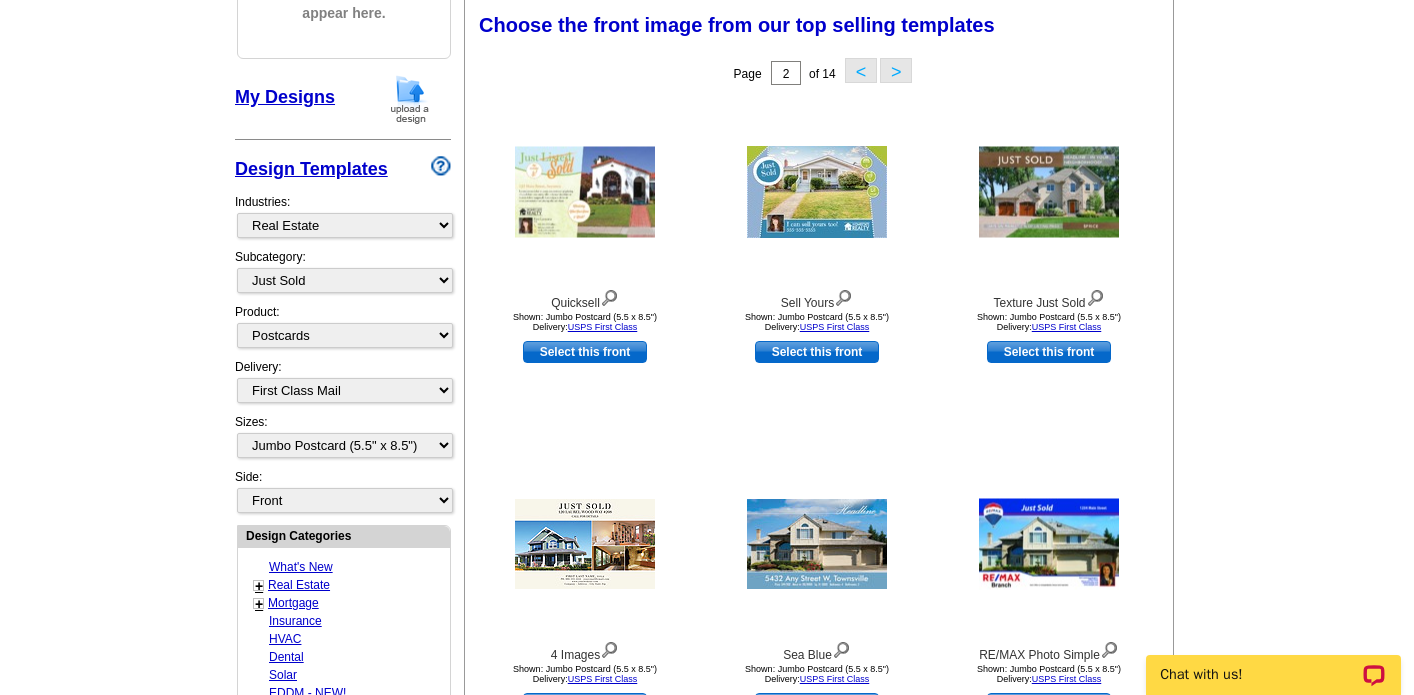 click on ">" at bounding box center (896, 70) 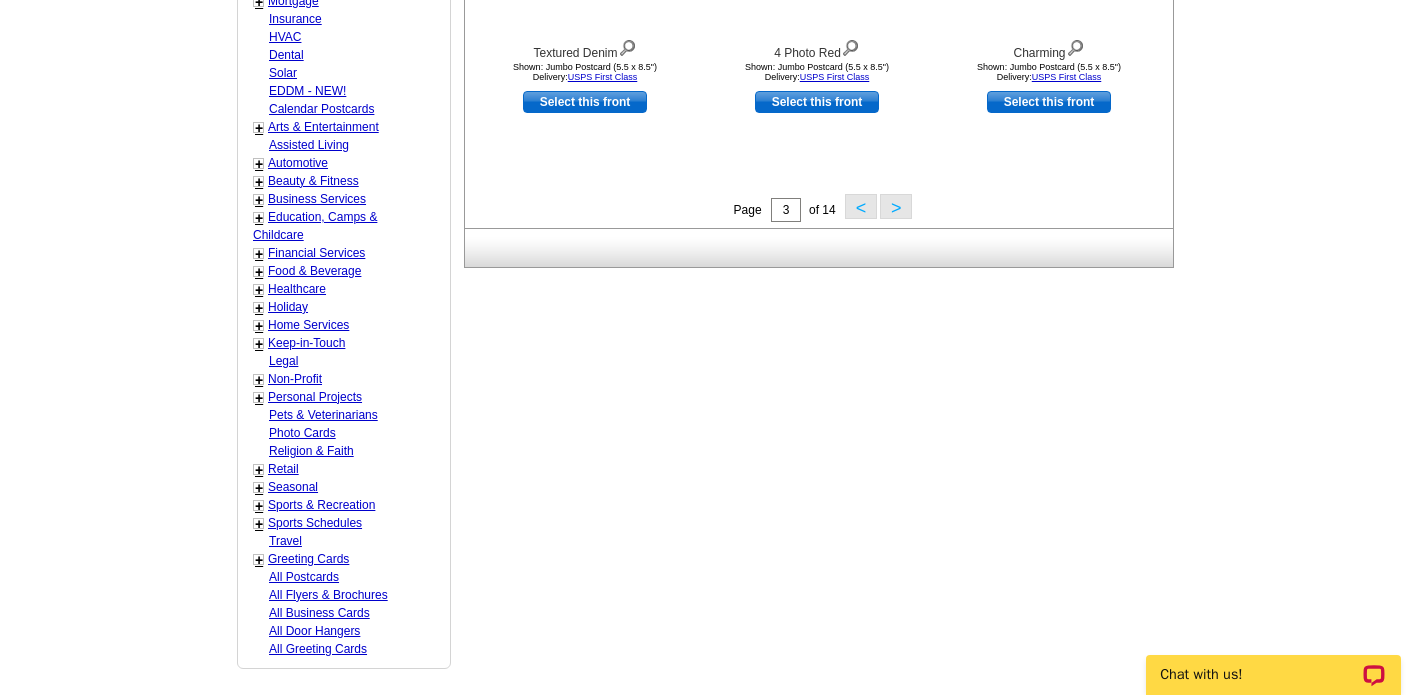 scroll, scrollTop: 896, scrollLeft: 0, axis: vertical 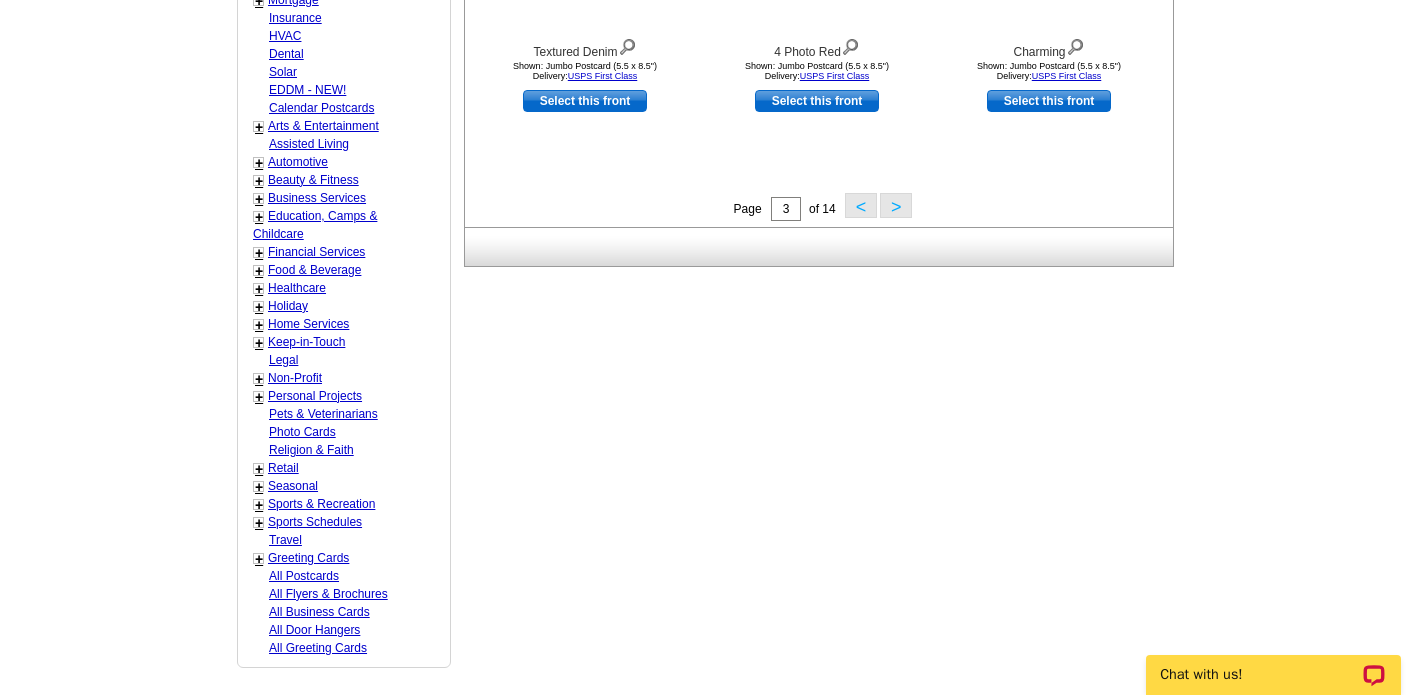 click on ">" at bounding box center [896, 205] 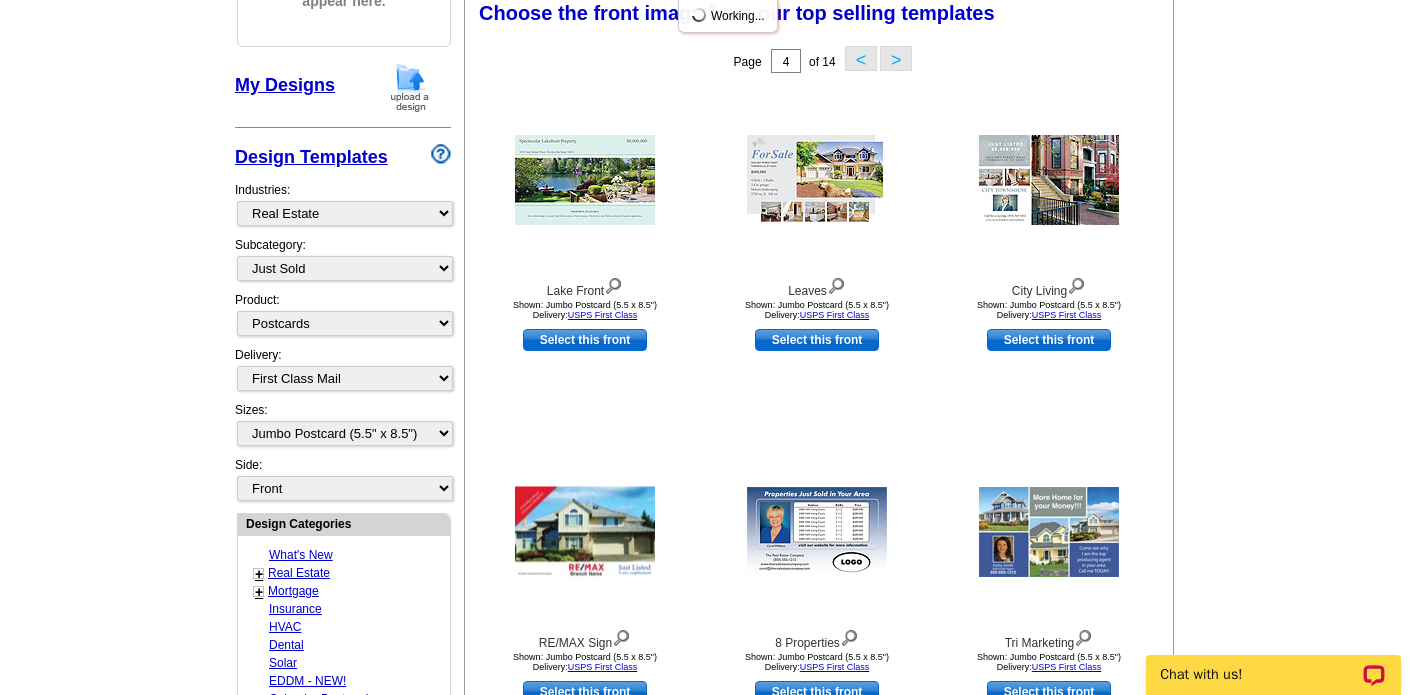scroll, scrollTop: 293, scrollLeft: 0, axis: vertical 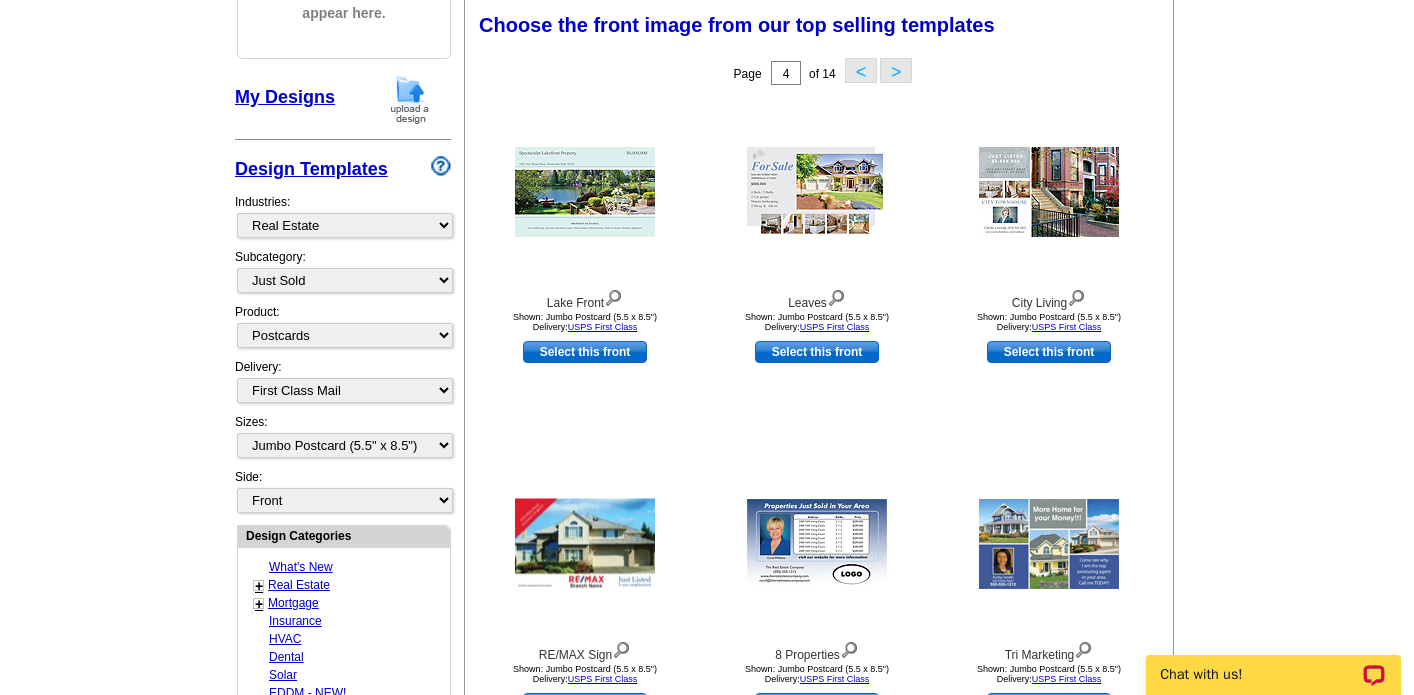 click on ">" at bounding box center (896, 70) 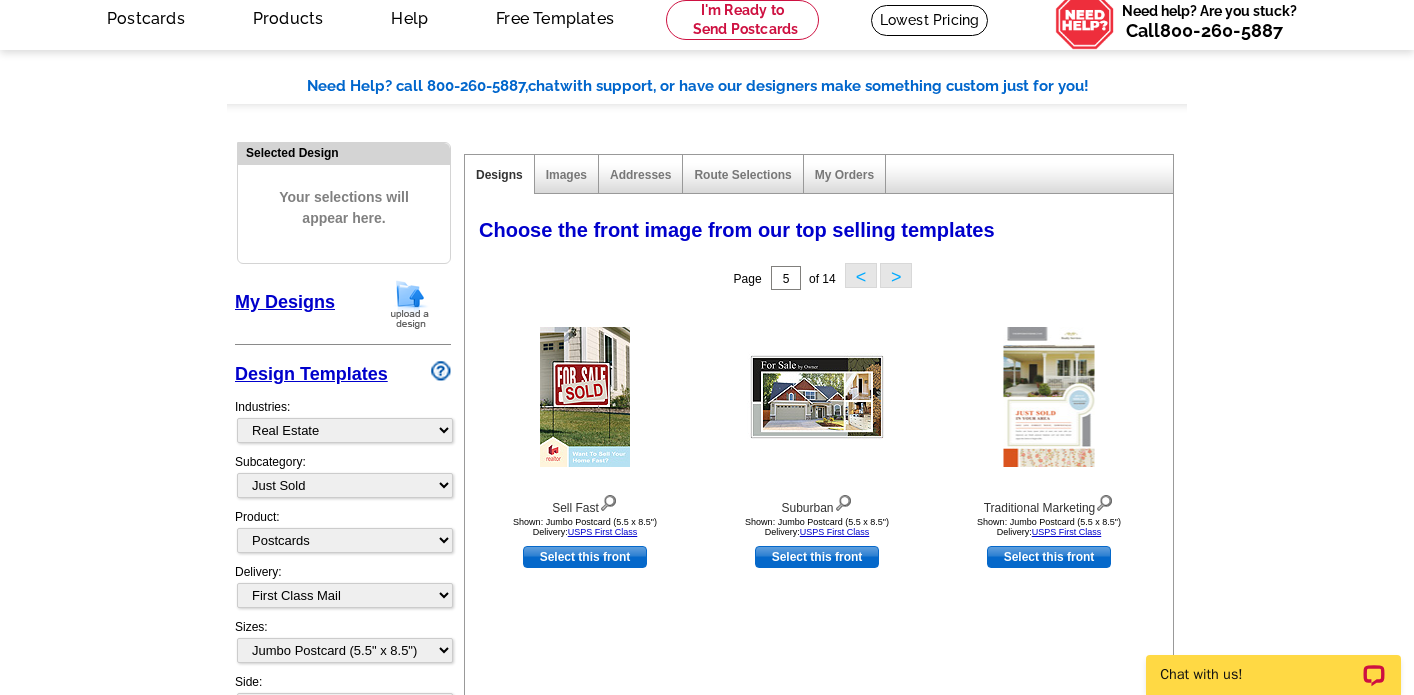 scroll, scrollTop: 18, scrollLeft: 0, axis: vertical 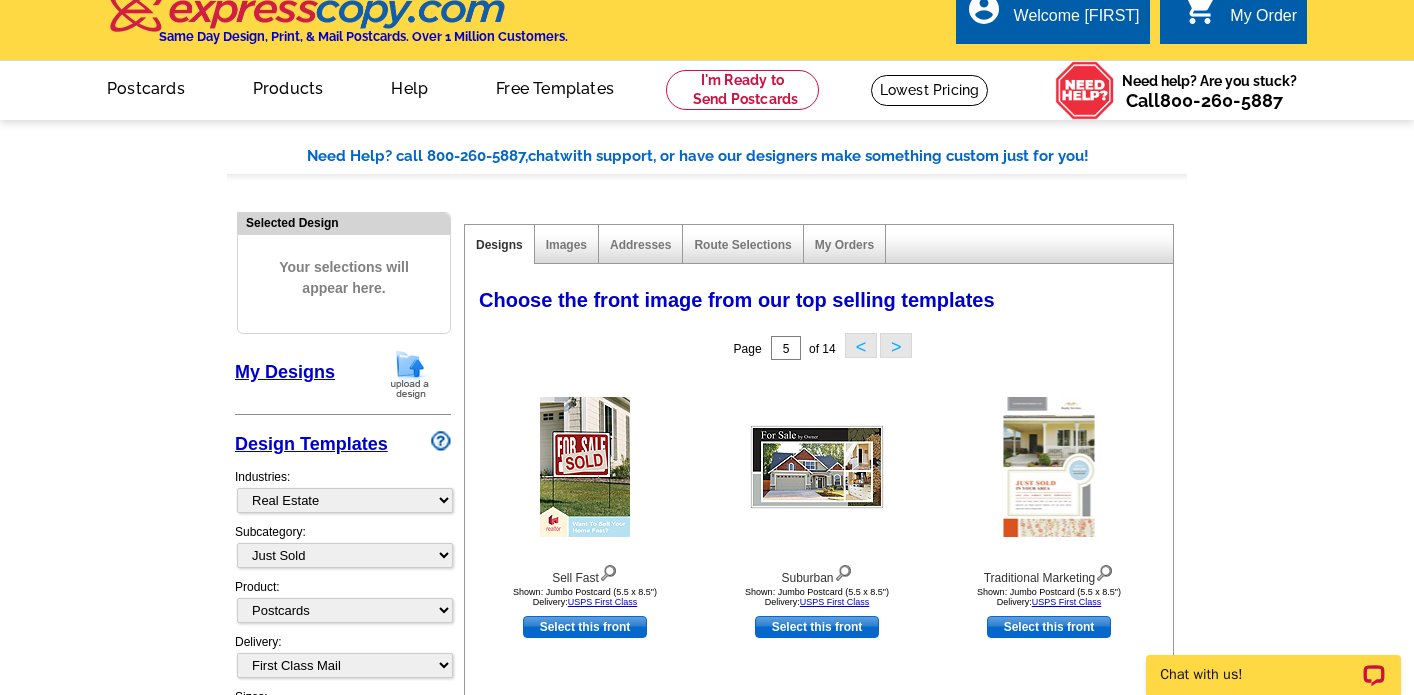 click on ">" at bounding box center (896, 345) 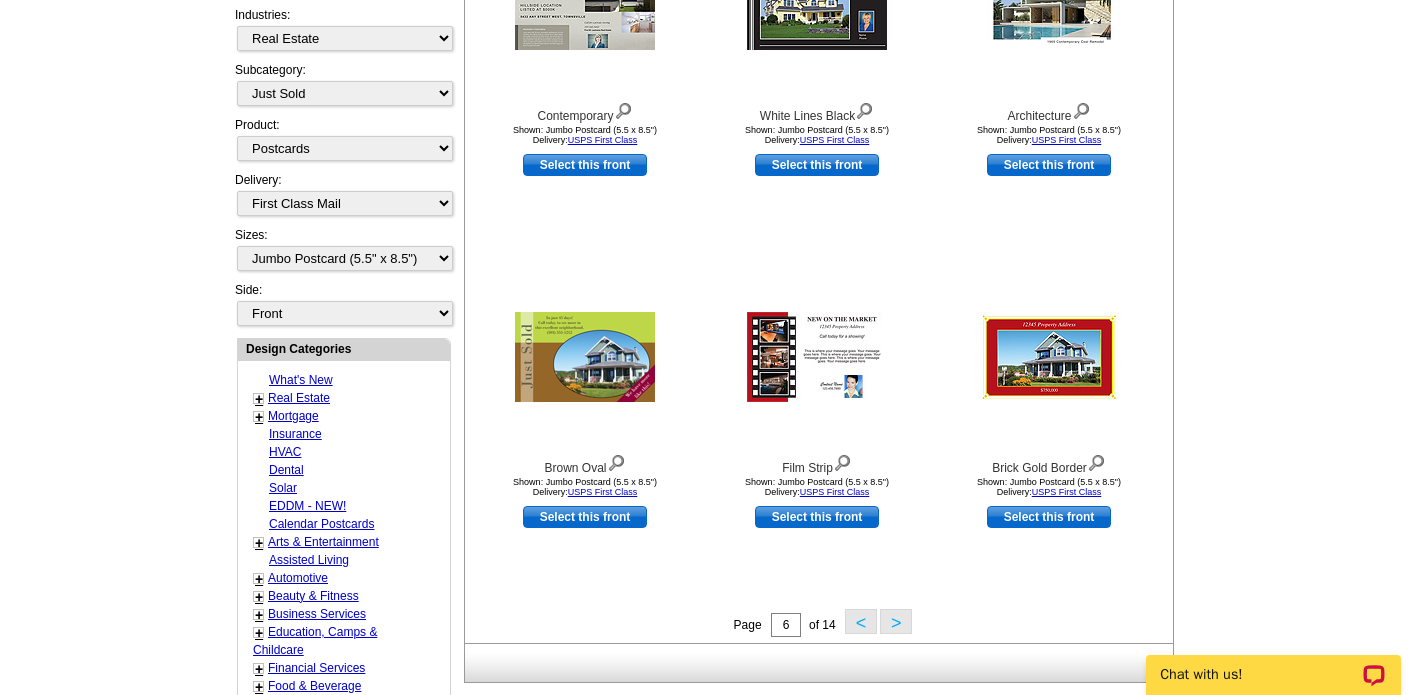 scroll, scrollTop: 489, scrollLeft: 0, axis: vertical 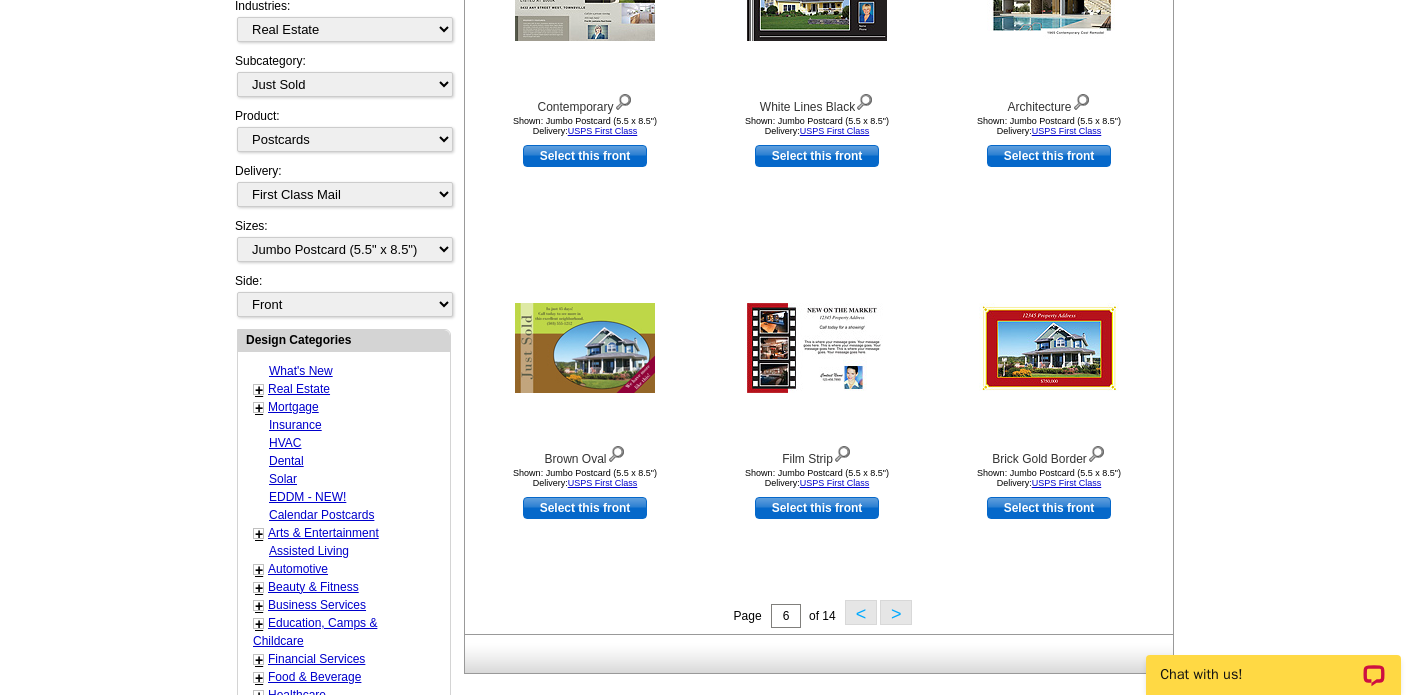click on ">" at bounding box center (896, 612) 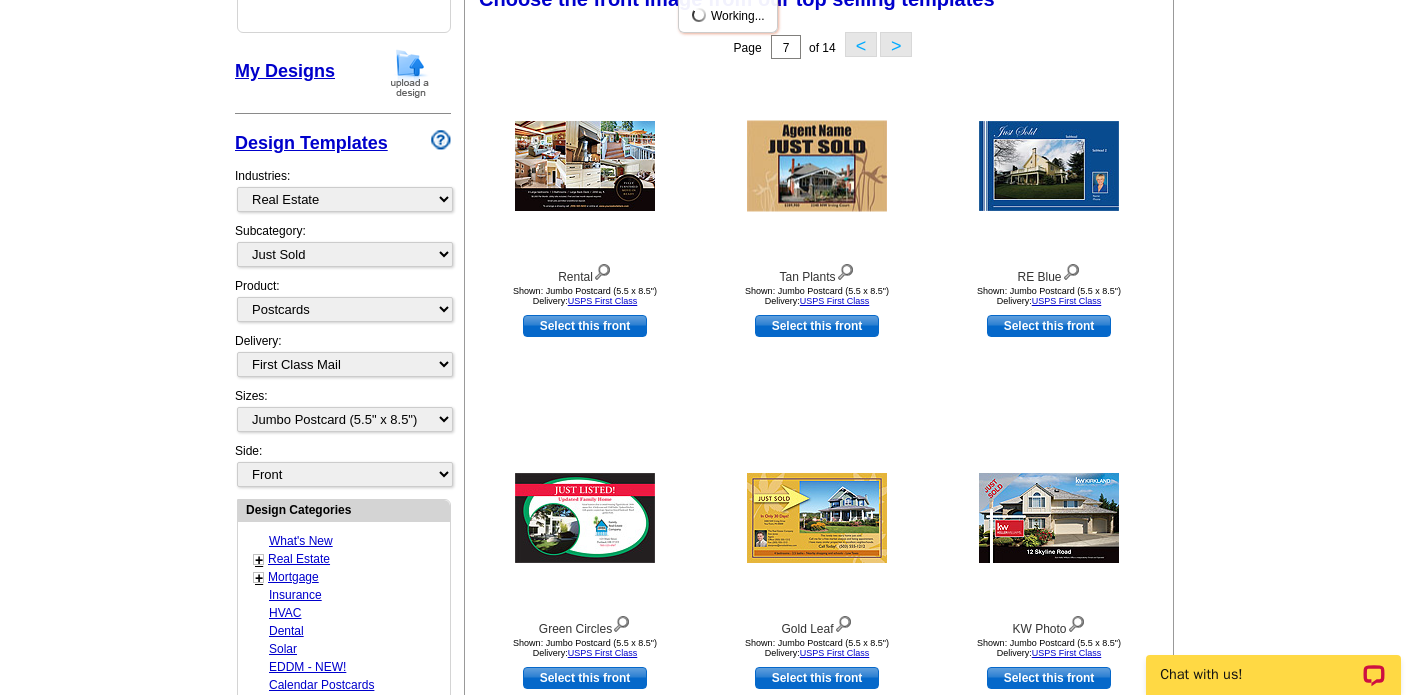 scroll, scrollTop: 293, scrollLeft: 0, axis: vertical 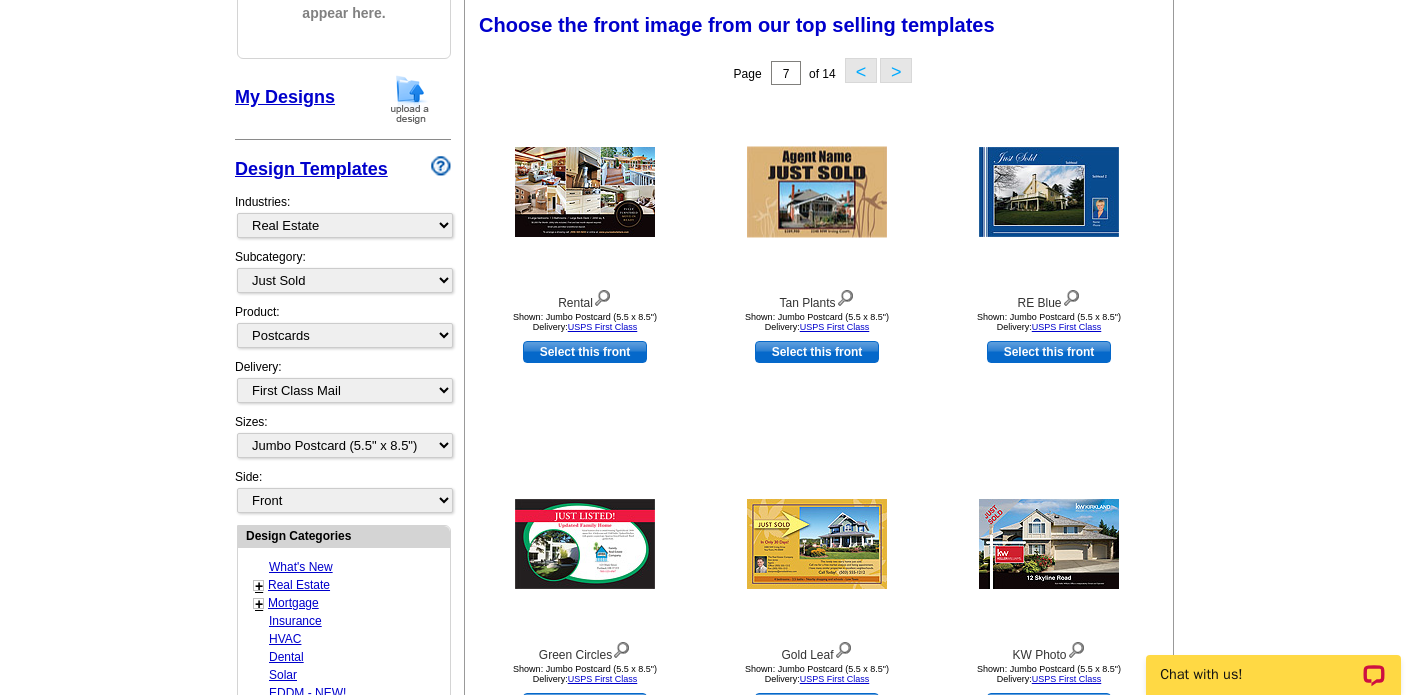 click on ">" at bounding box center (896, 70) 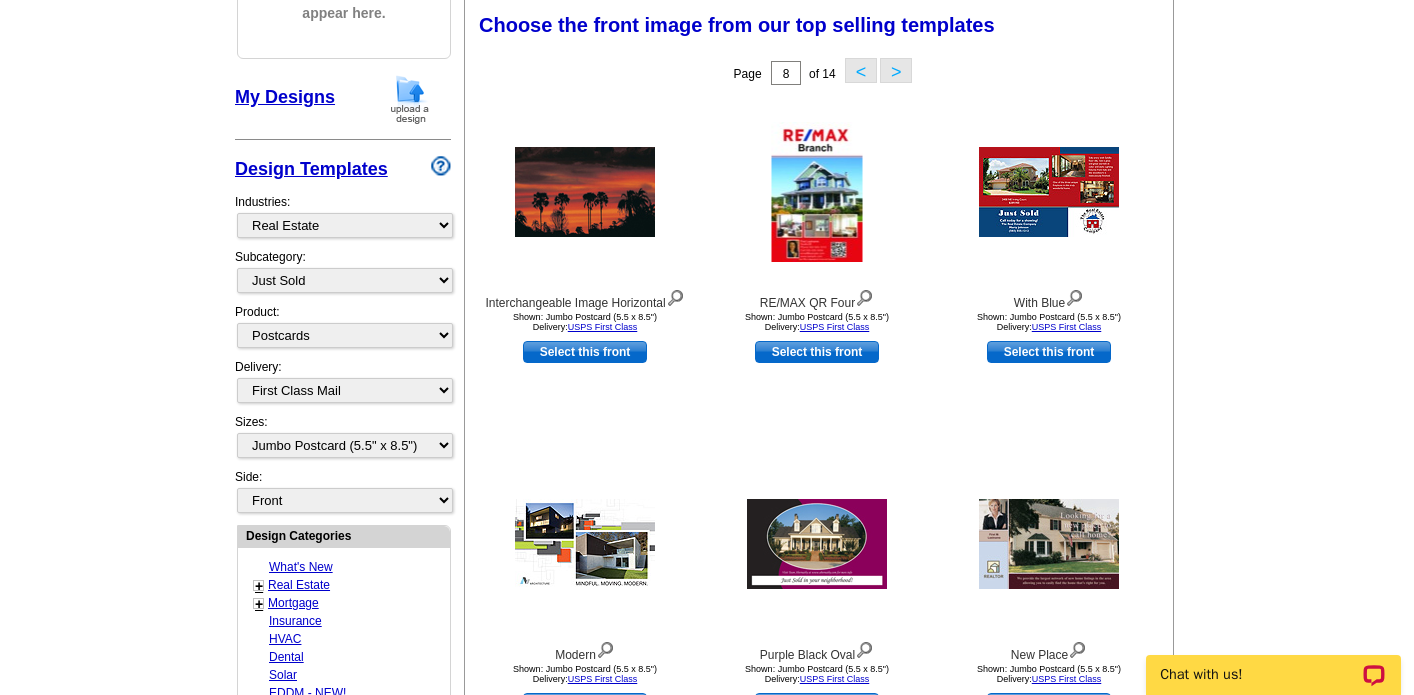 click on ">" at bounding box center (896, 70) 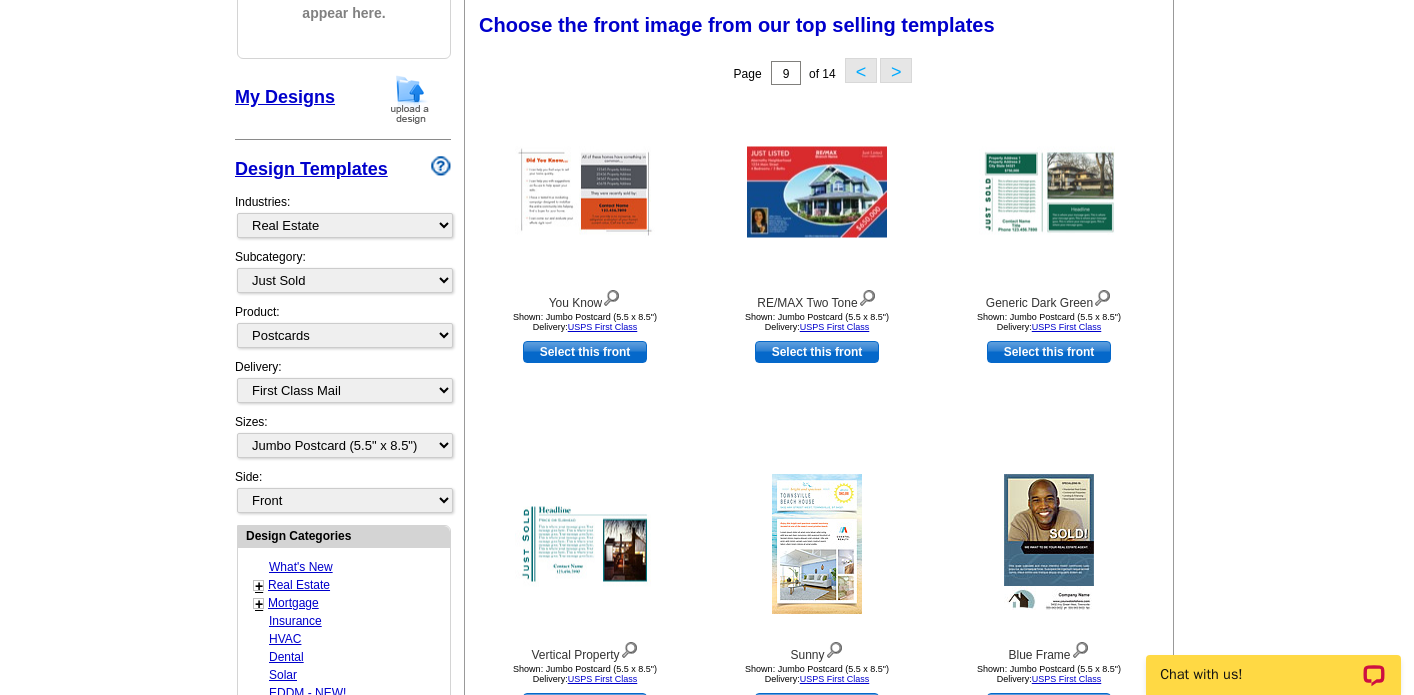 click on ">" at bounding box center [896, 70] 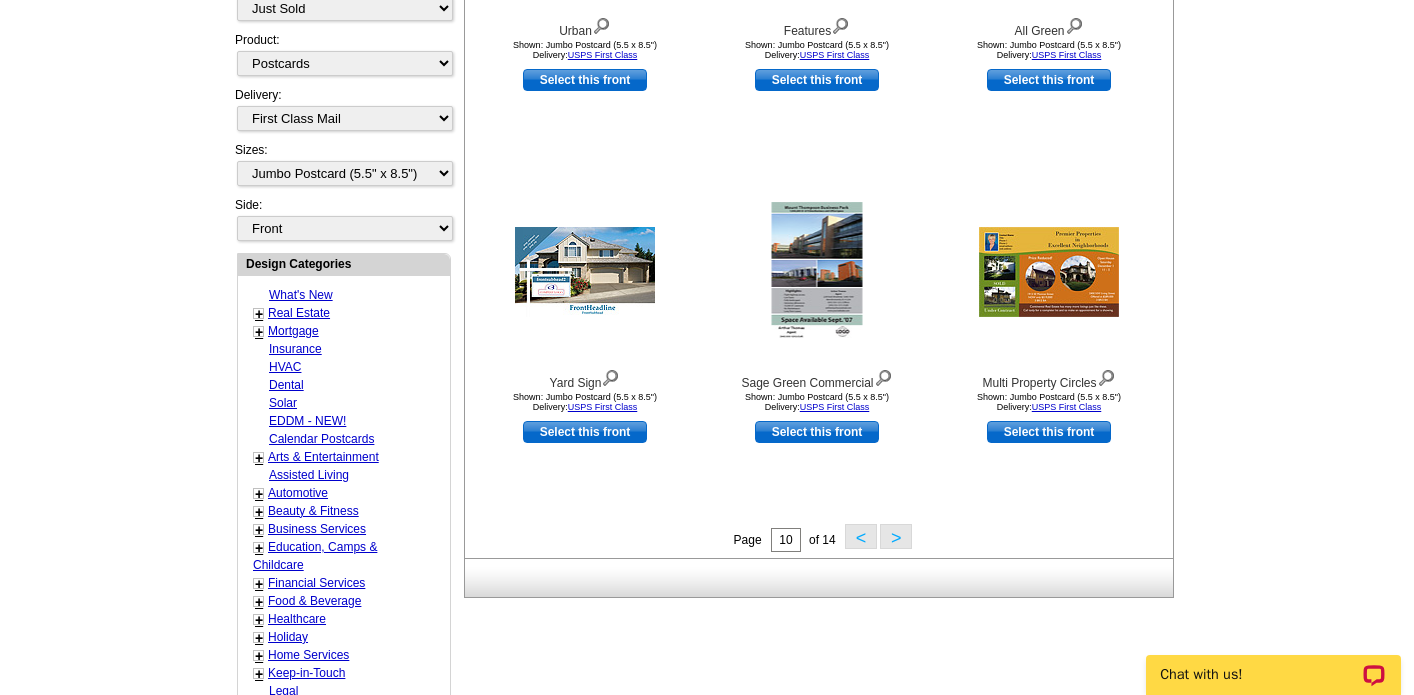 scroll, scrollTop: 569, scrollLeft: 0, axis: vertical 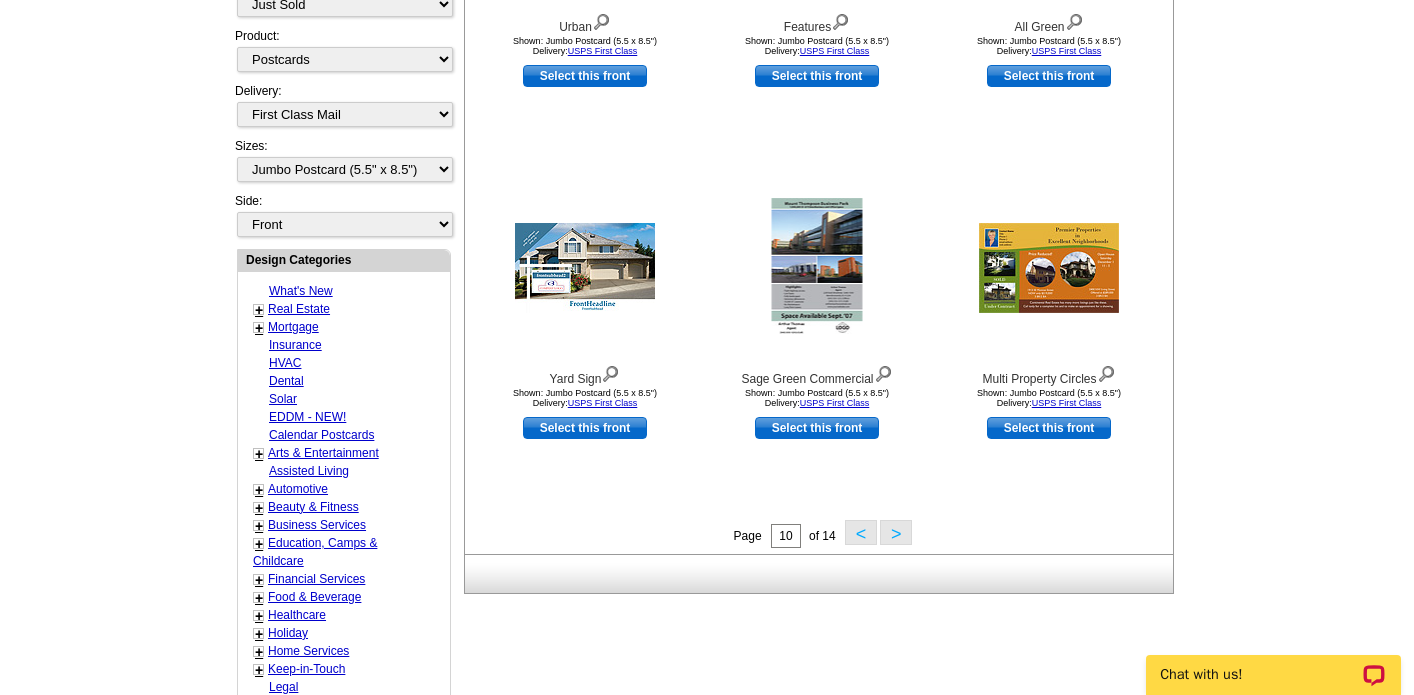 click on ">" at bounding box center (896, 532) 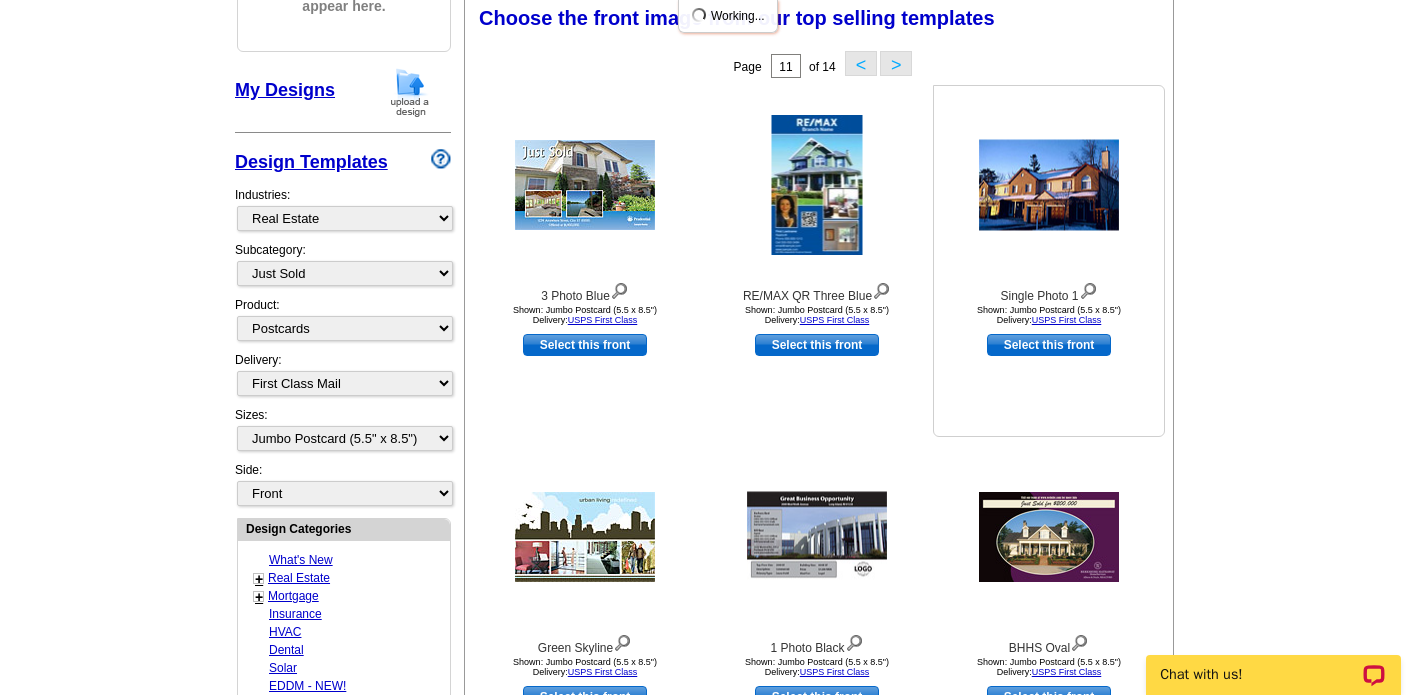 scroll, scrollTop: 293, scrollLeft: 0, axis: vertical 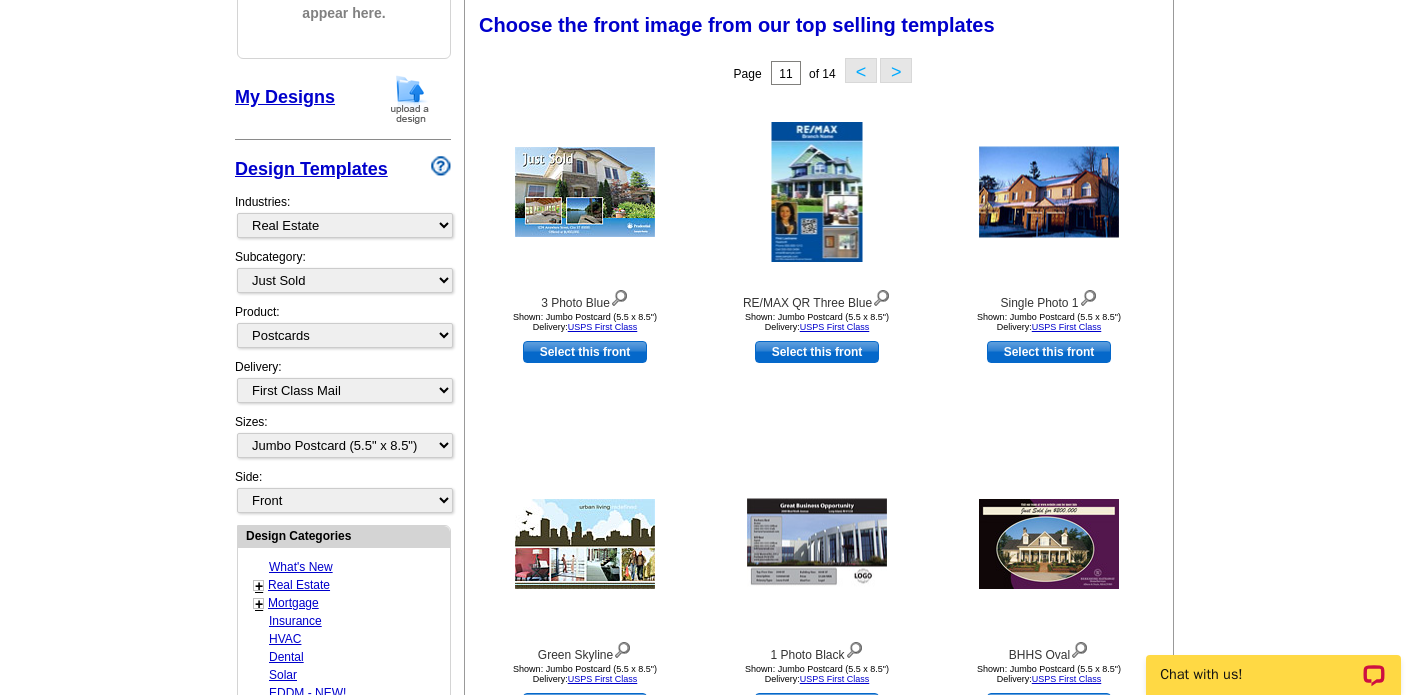 click on ">" at bounding box center (896, 70) 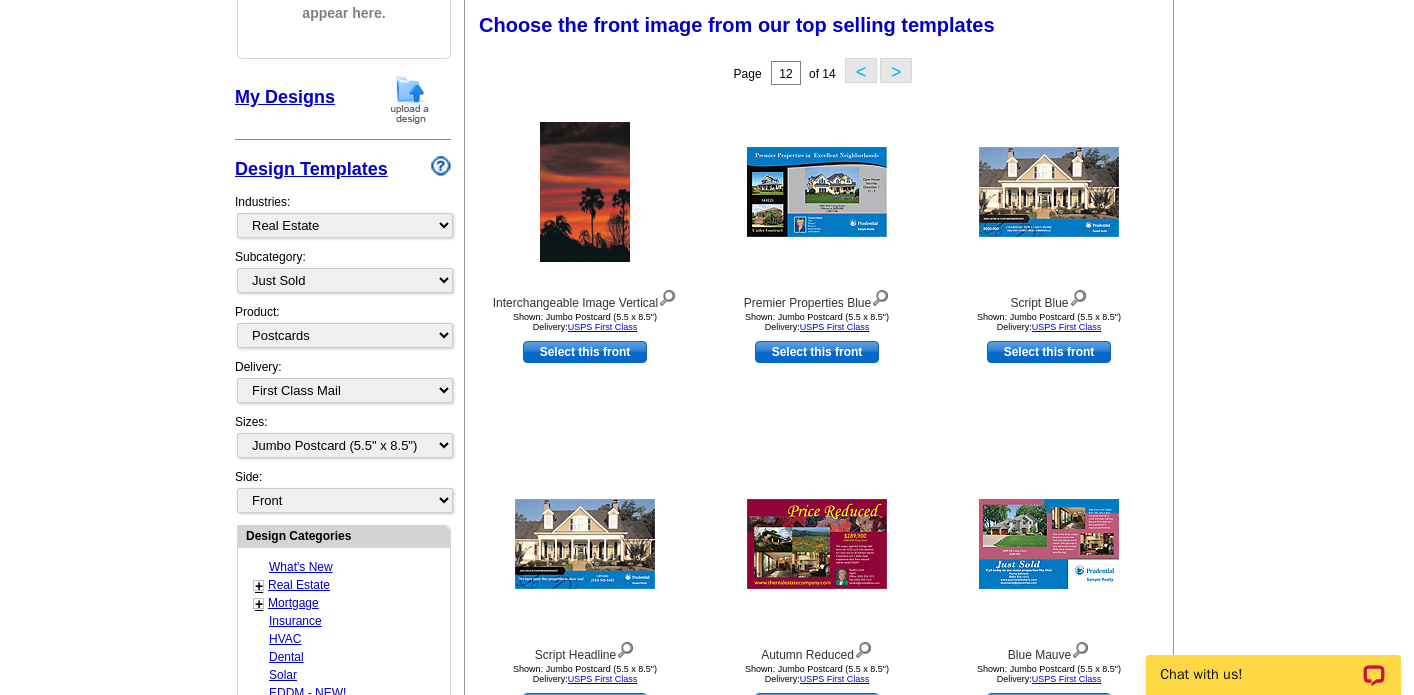 click on ">" at bounding box center [896, 70] 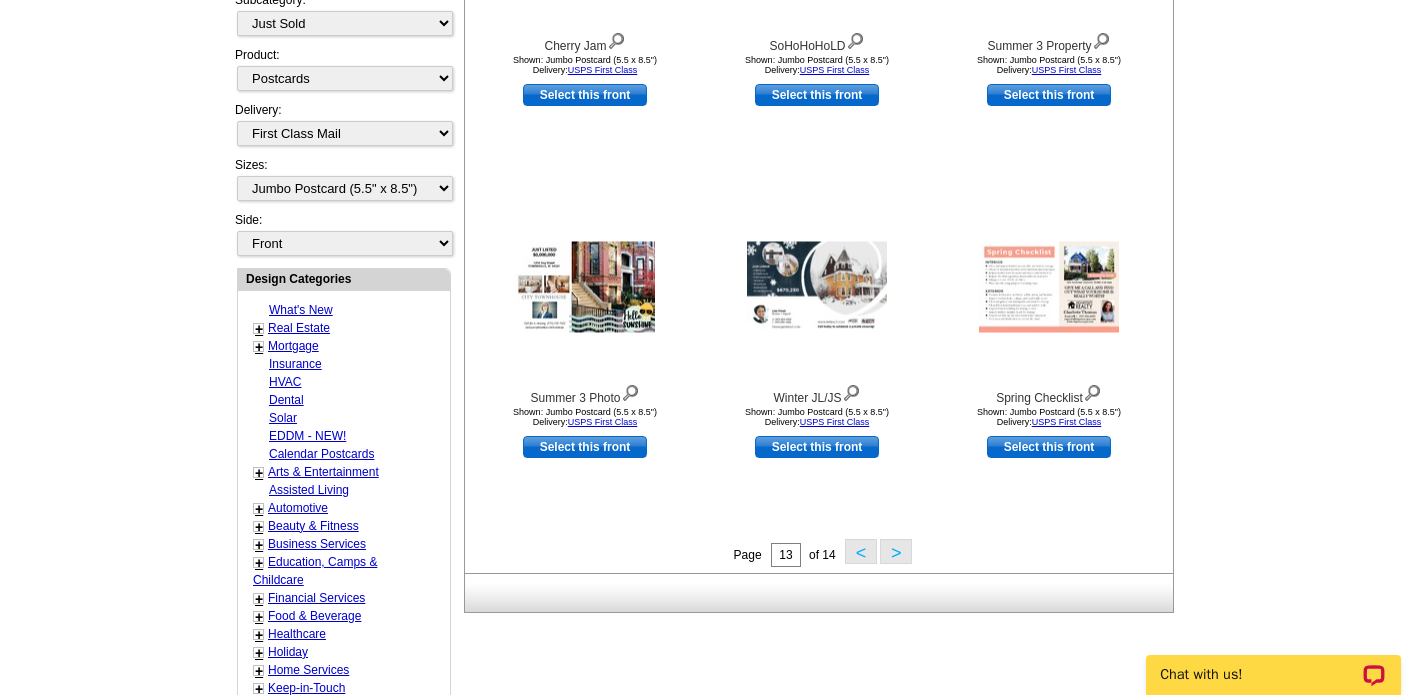 scroll, scrollTop: 560, scrollLeft: 0, axis: vertical 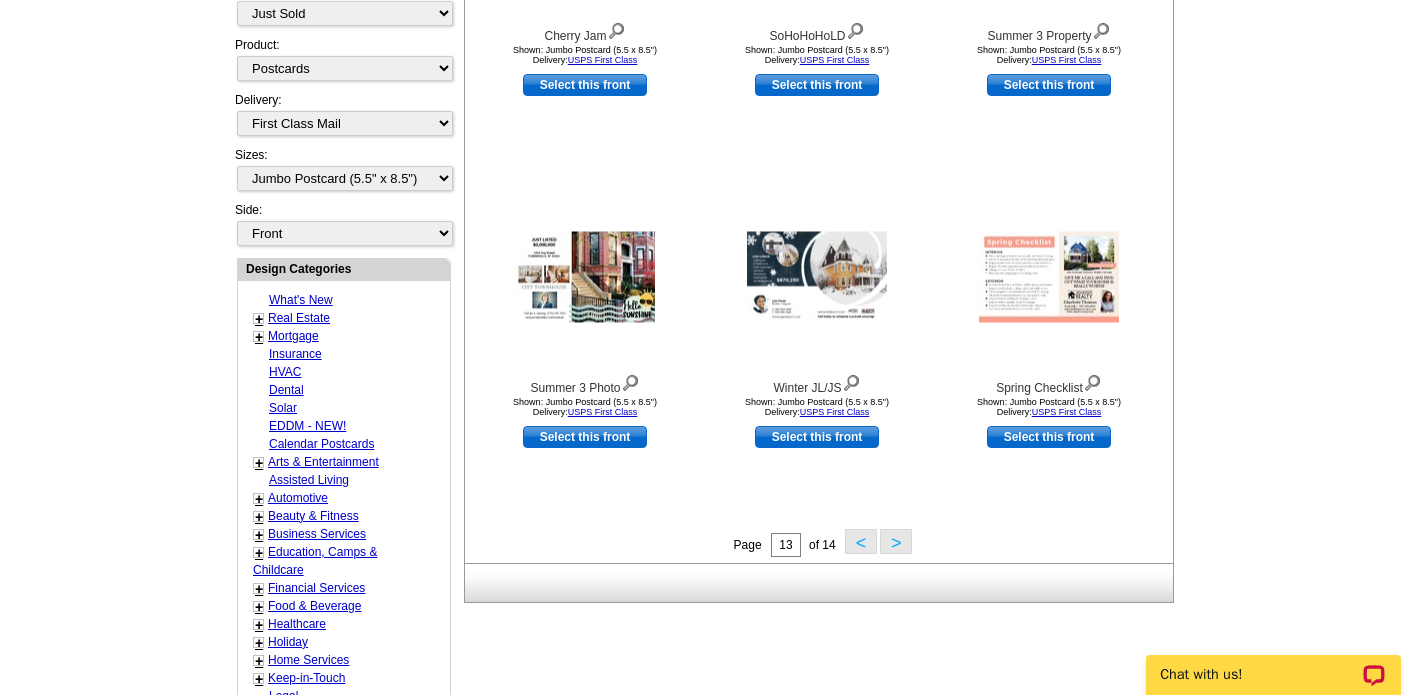 click on ">" at bounding box center (896, 541) 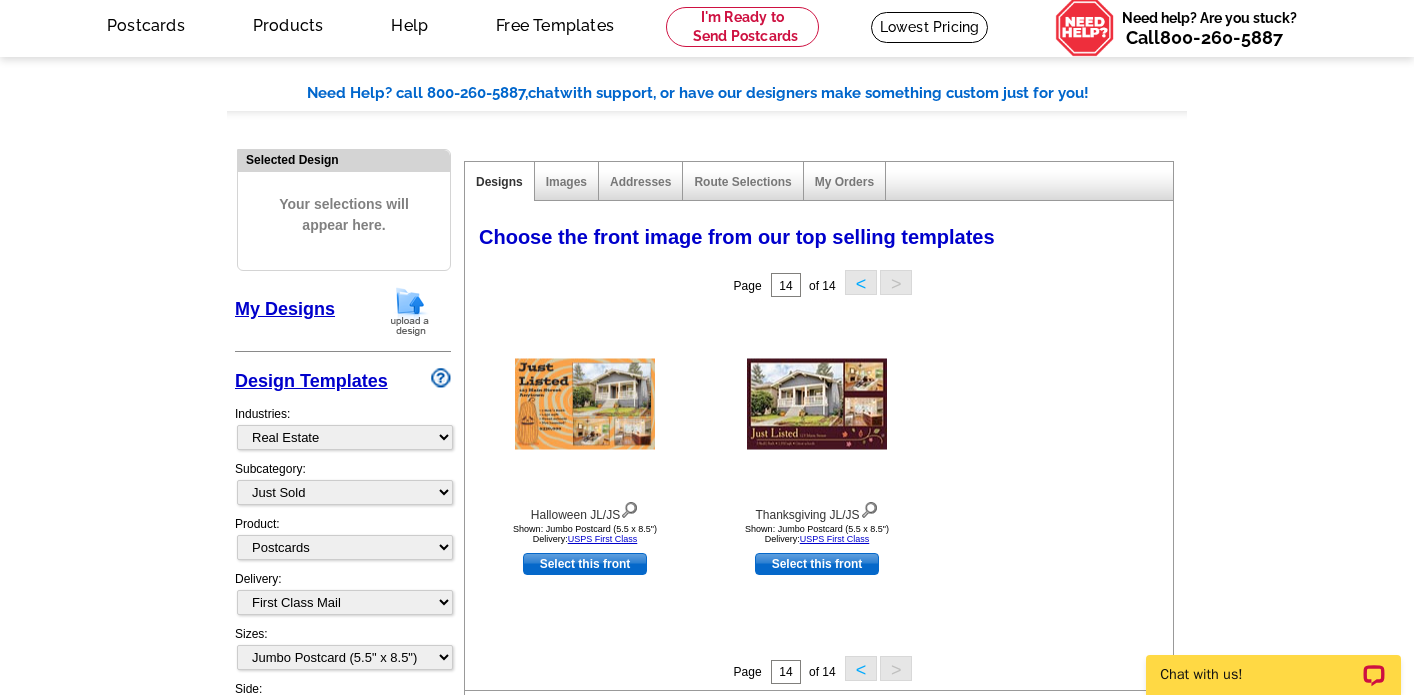 scroll, scrollTop: 74, scrollLeft: 0, axis: vertical 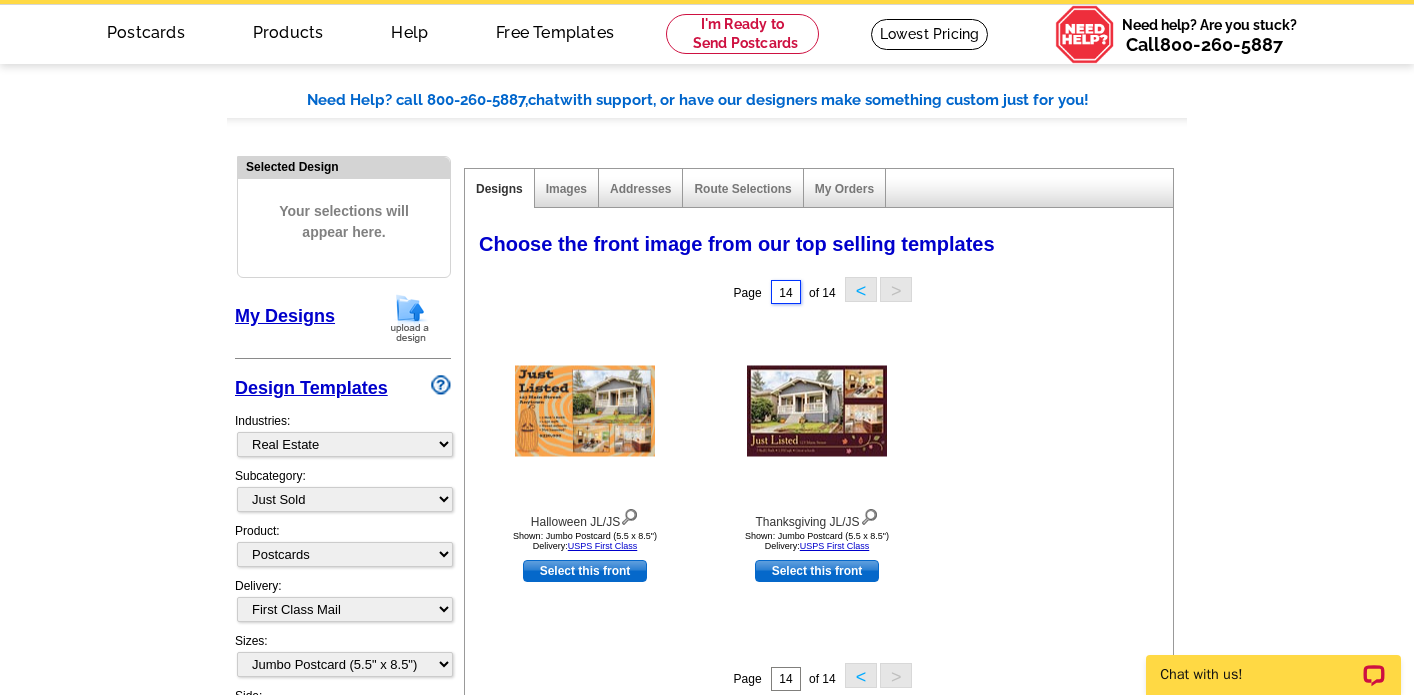 click on "14" at bounding box center [786, 292] 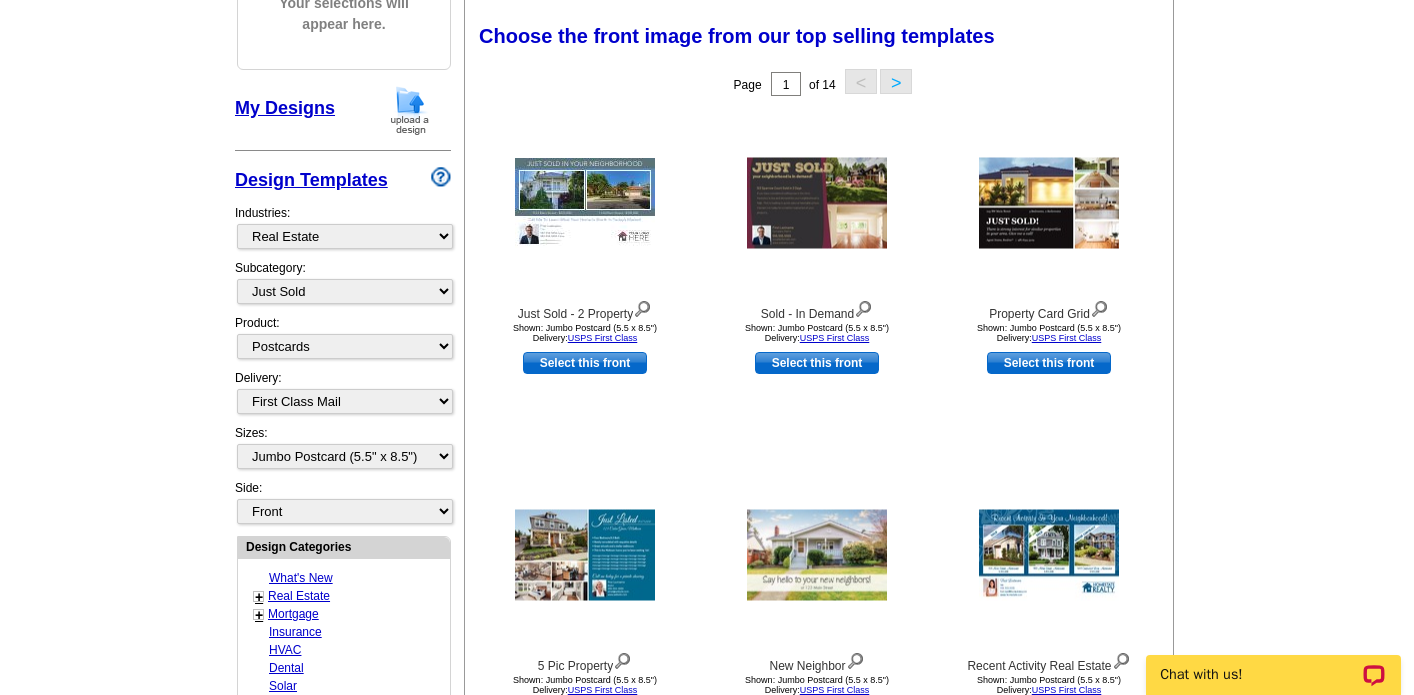 scroll, scrollTop: 286, scrollLeft: 0, axis: vertical 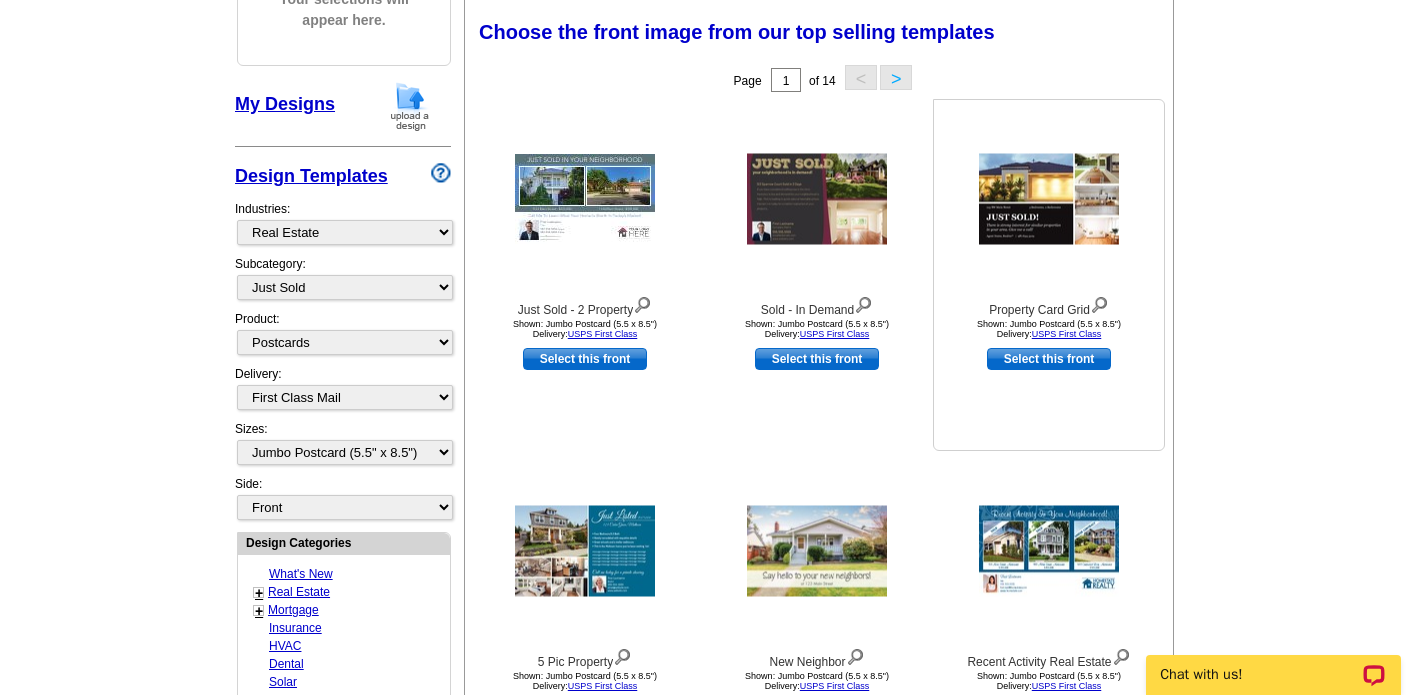 click at bounding box center (1049, 199) 